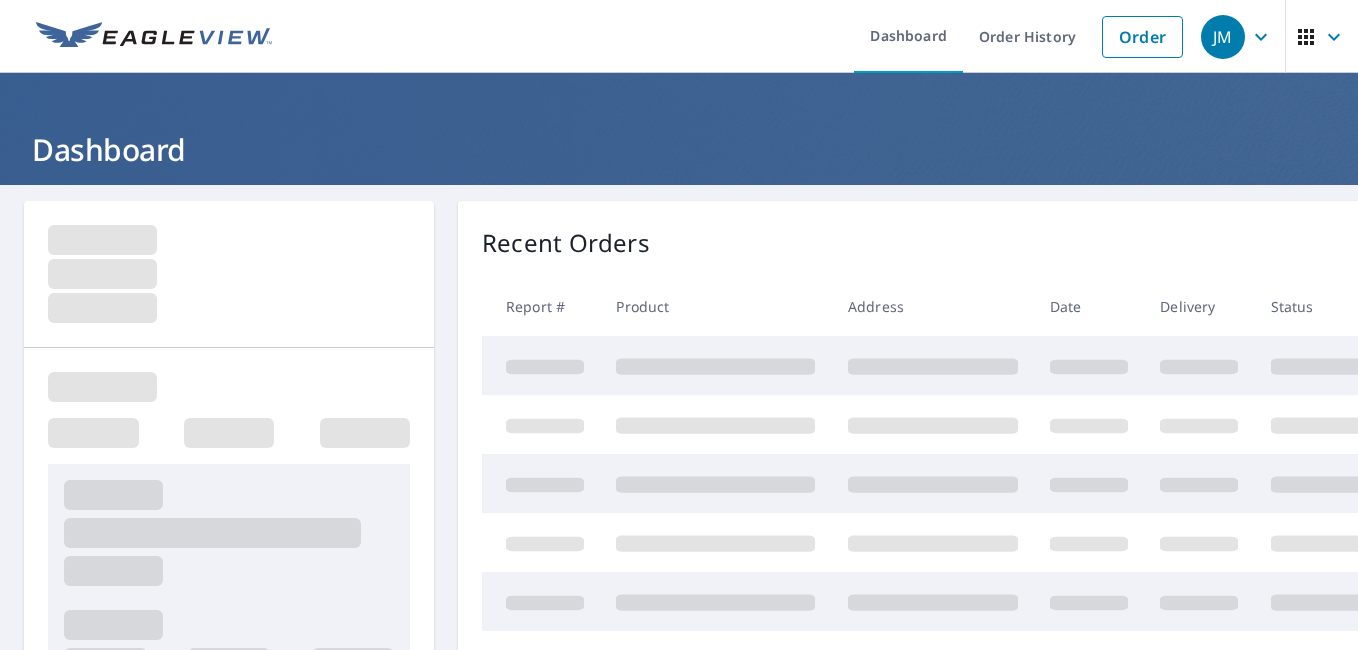 scroll, scrollTop: 0, scrollLeft: 0, axis: both 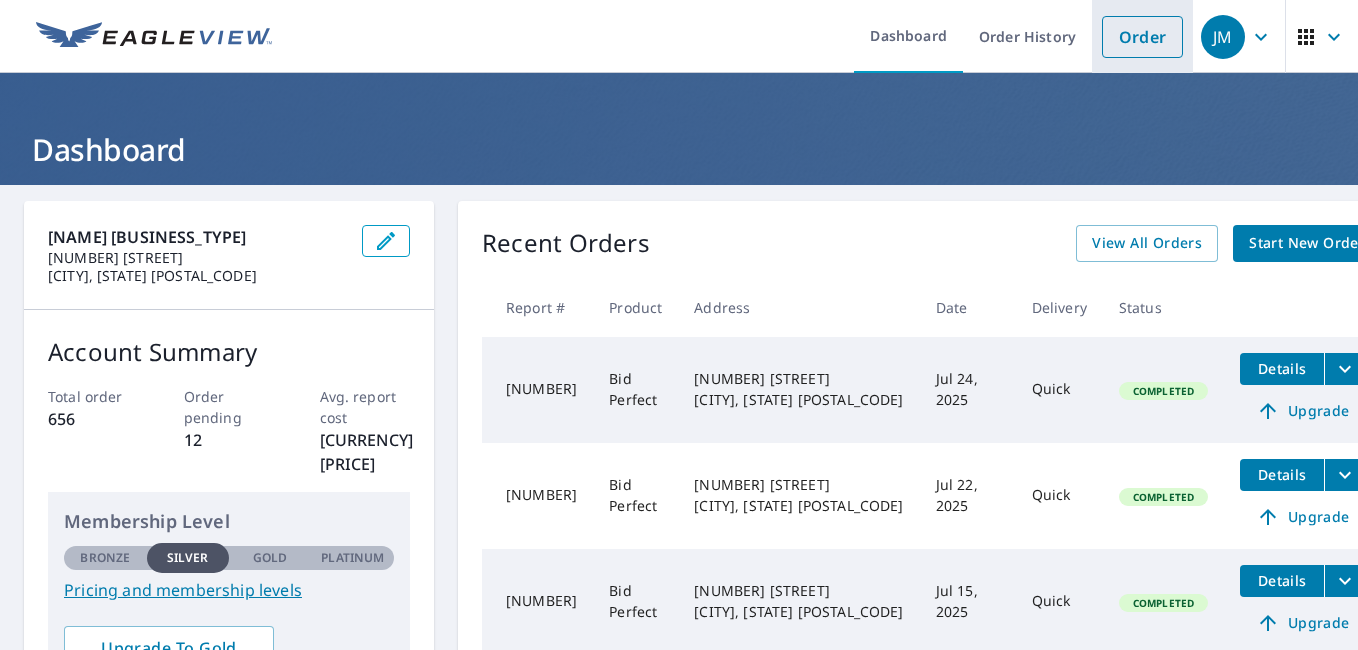 click on "Order" at bounding box center (1142, 37) 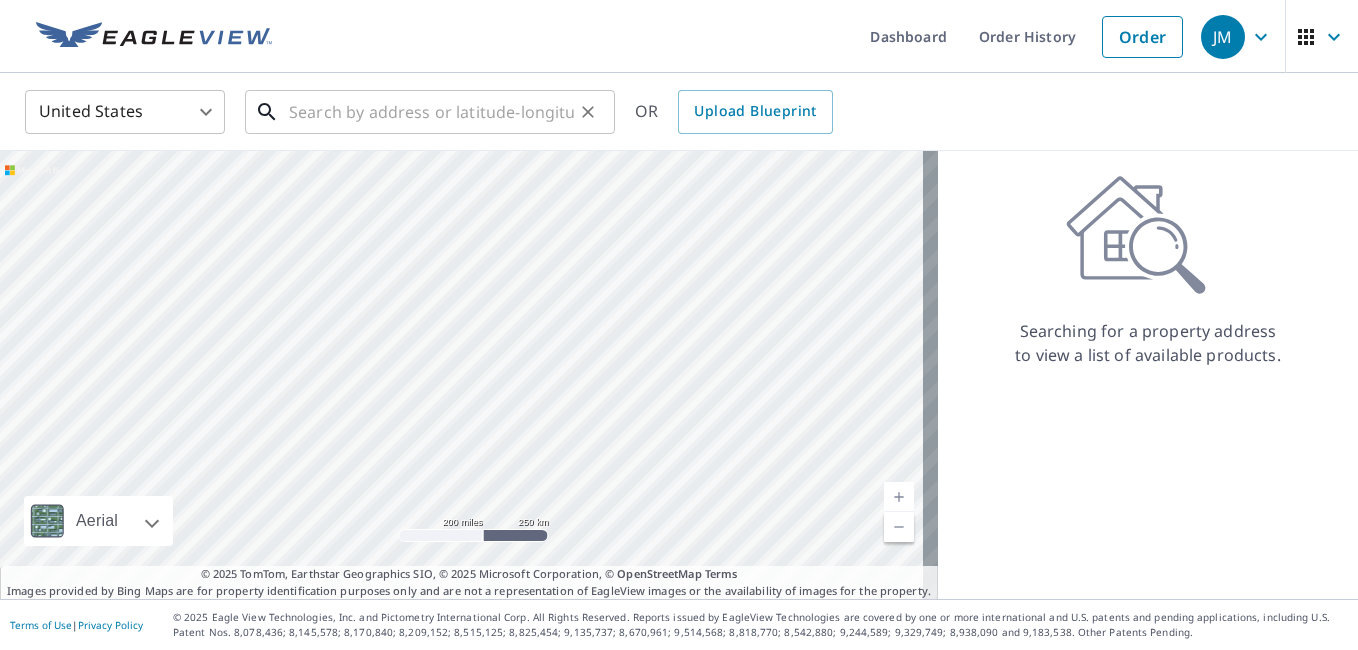 click at bounding box center (431, 112) 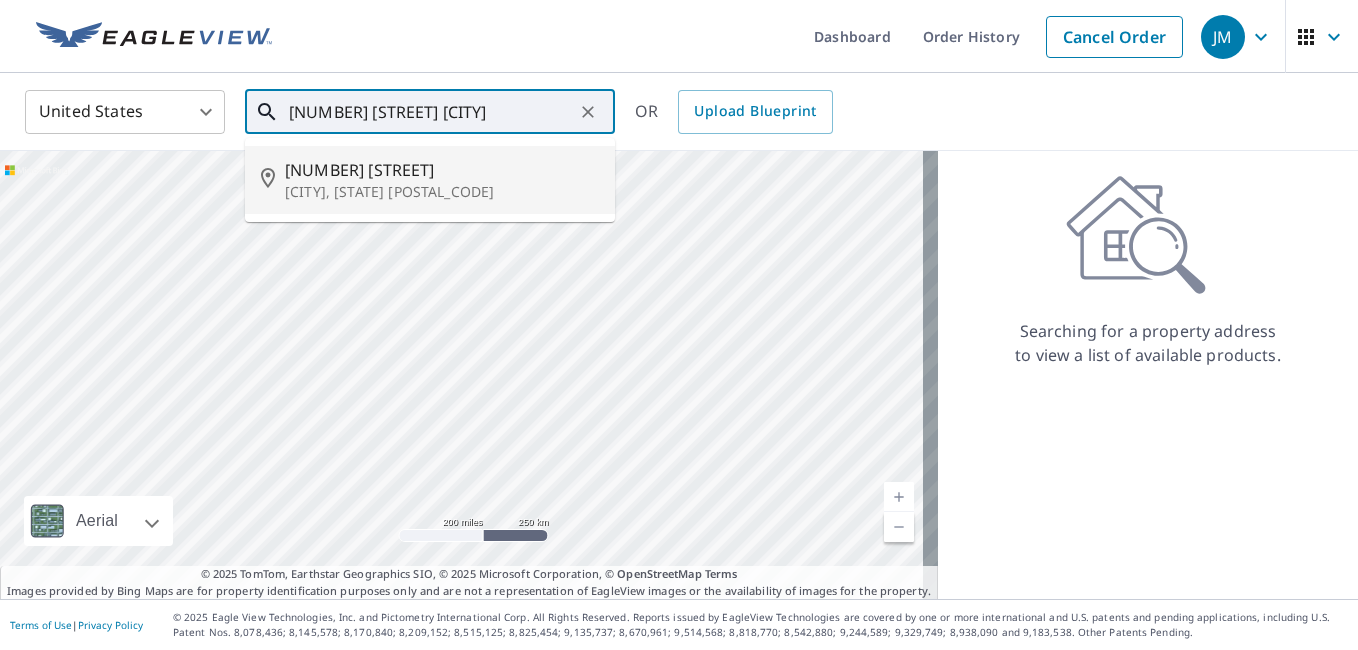click on "[NUMBER] [STREET]" at bounding box center [442, 170] 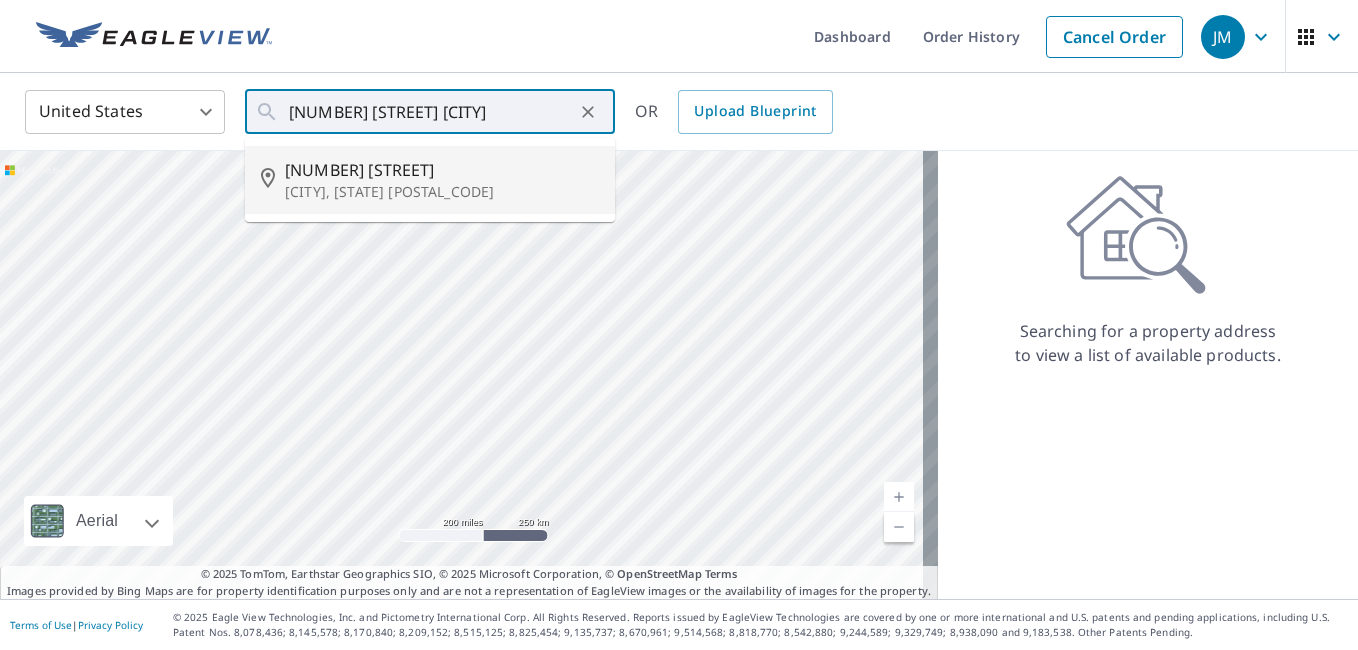 type on "[NUMBER] [STREET] [CITY], [STATE] [POSTAL_CODE]" 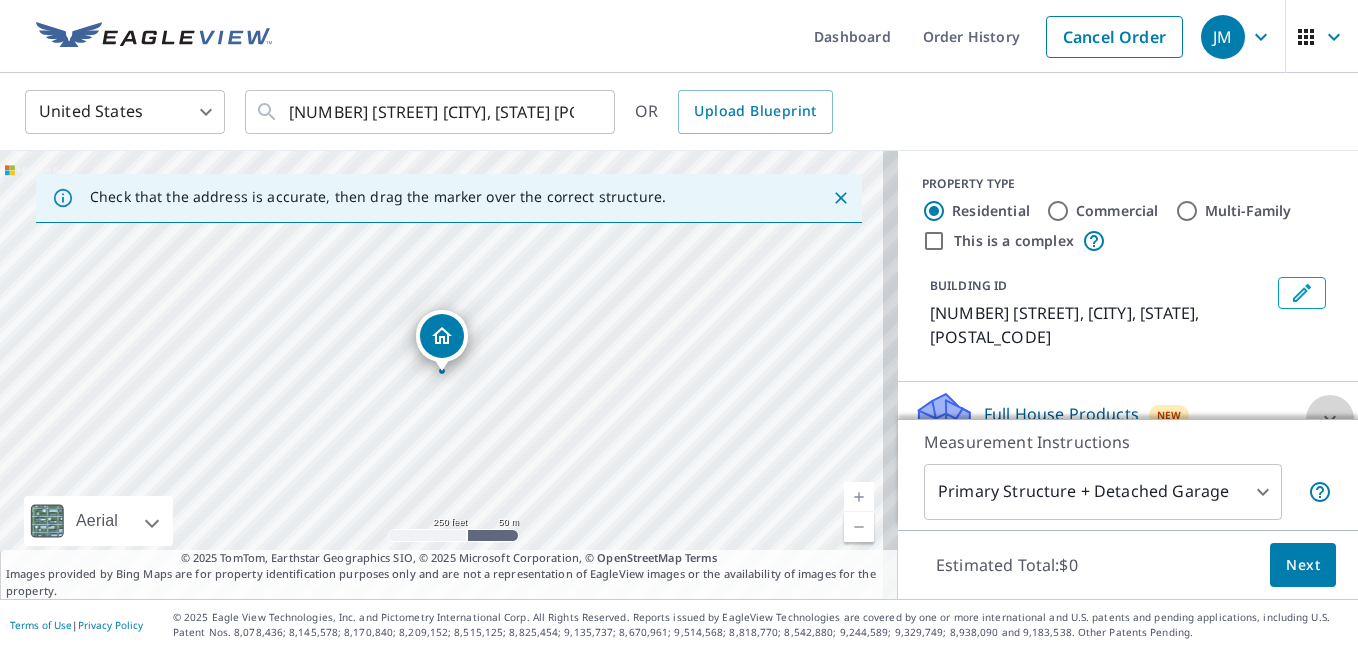 click 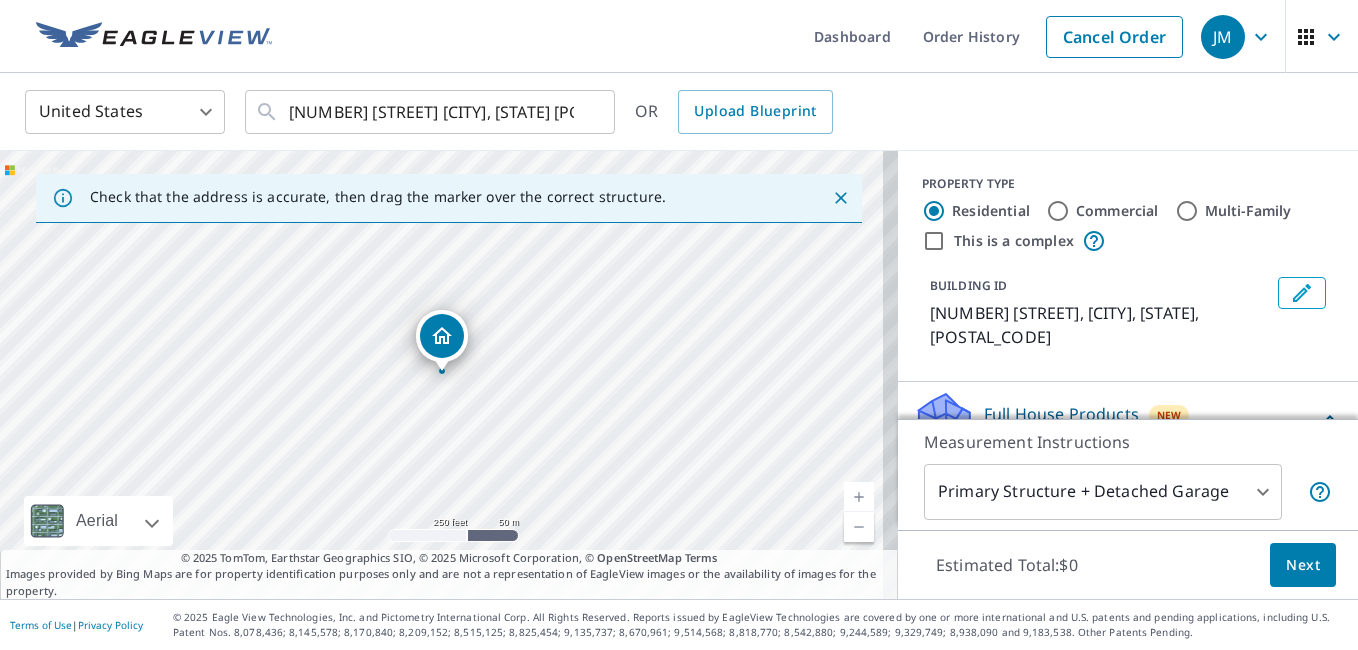 scroll, scrollTop: 235, scrollLeft: 0, axis: vertical 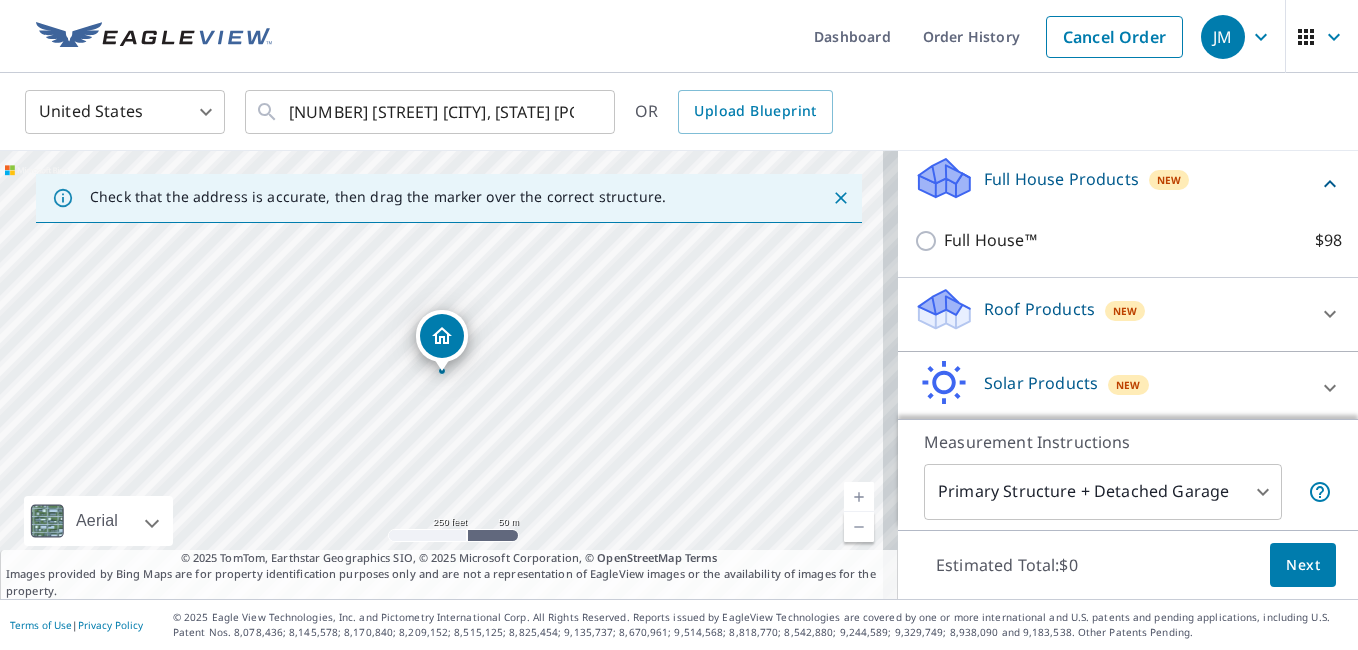 click on "Roof Products" at bounding box center (1039, 309) 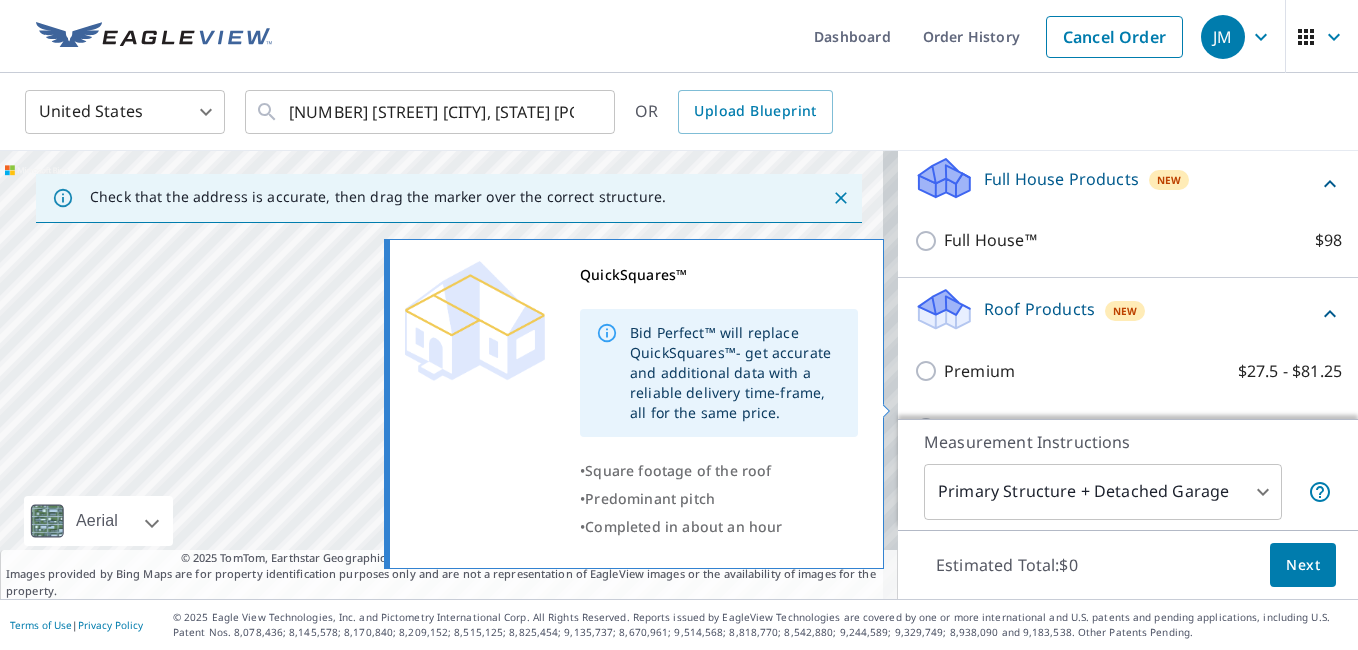 click on "QuickSquares™ $18" at bounding box center [929, 428] 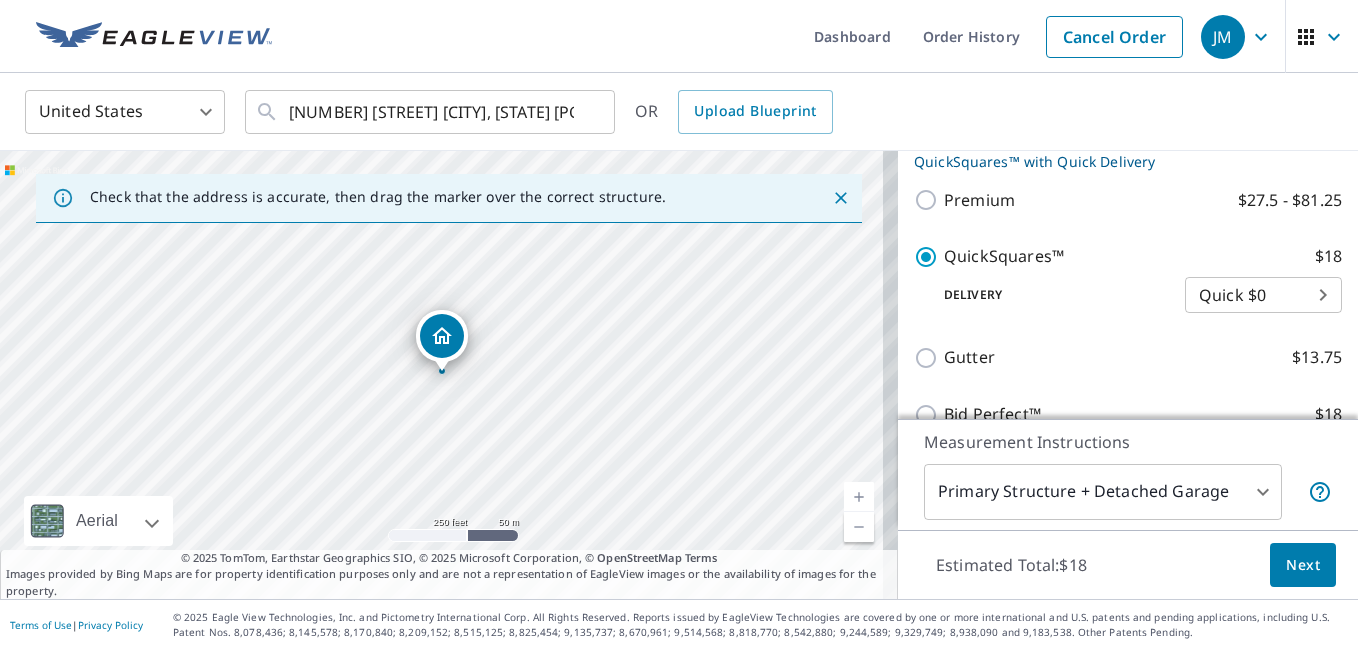 scroll, scrollTop: 435, scrollLeft: 0, axis: vertical 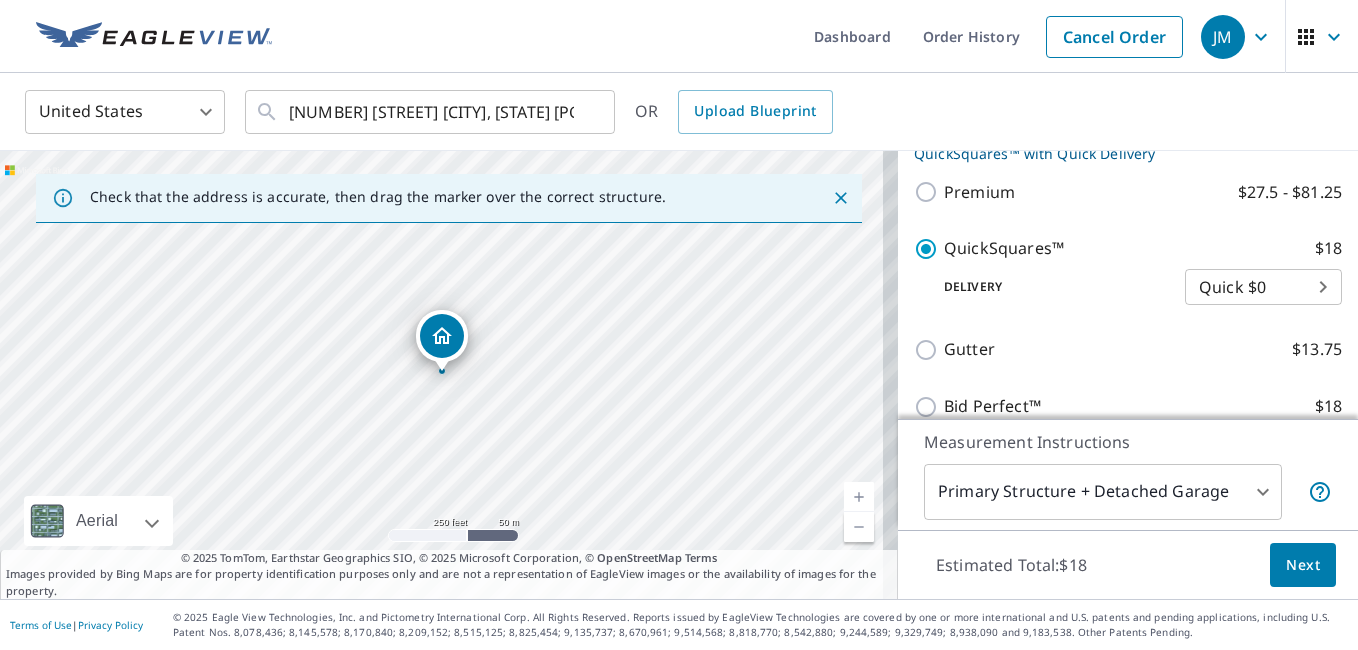 click on "Next" at bounding box center (1303, 565) 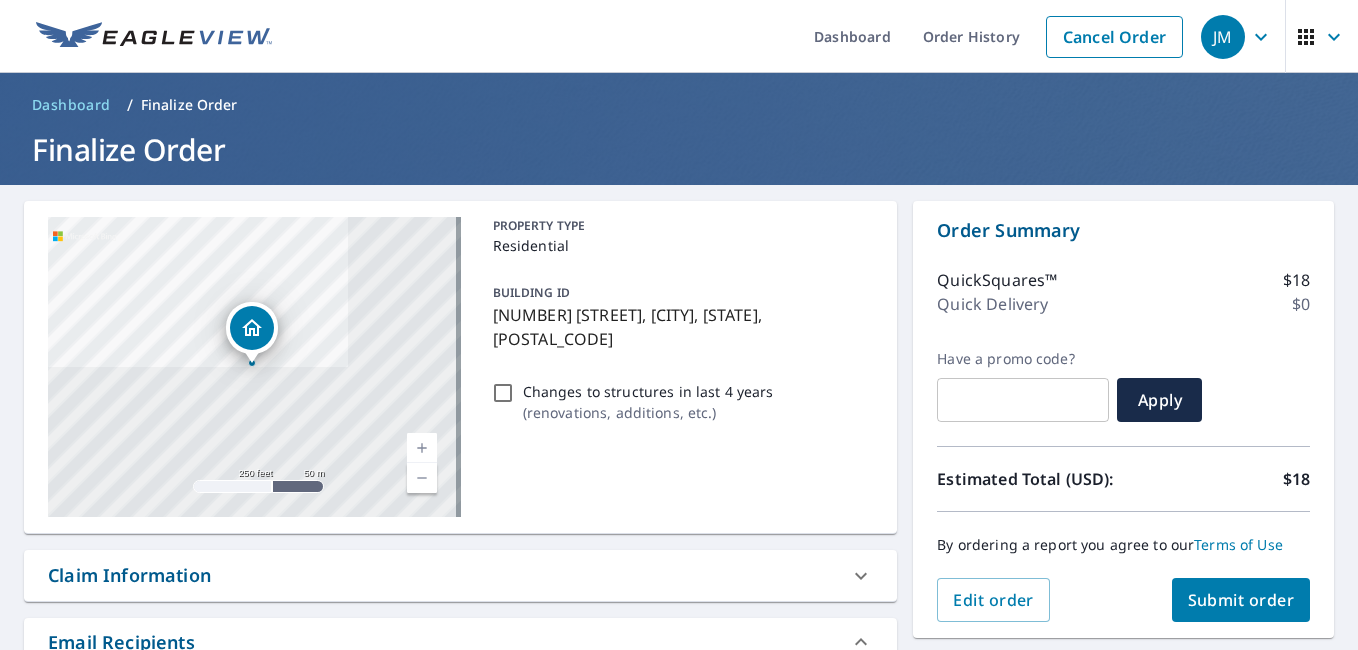 click on "Submit order" at bounding box center (1241, 600) 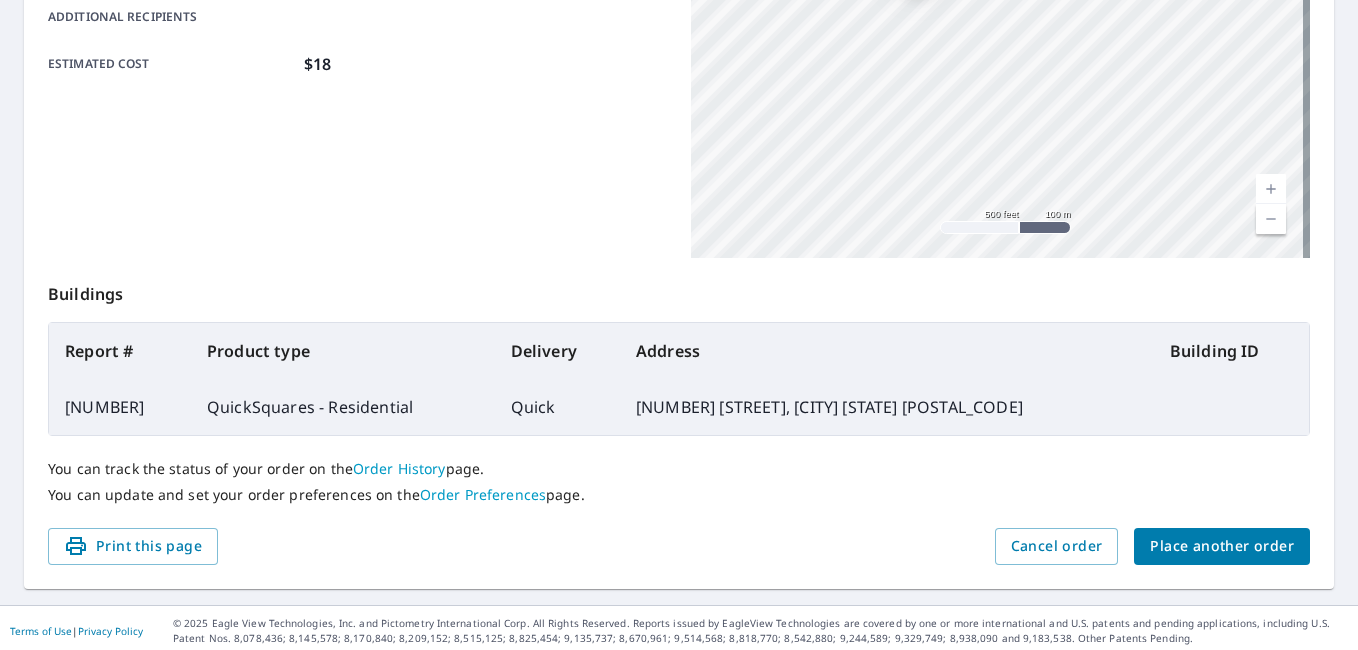 scroll, scrollTop: 527, scrollLeft: 0, axis: vertical 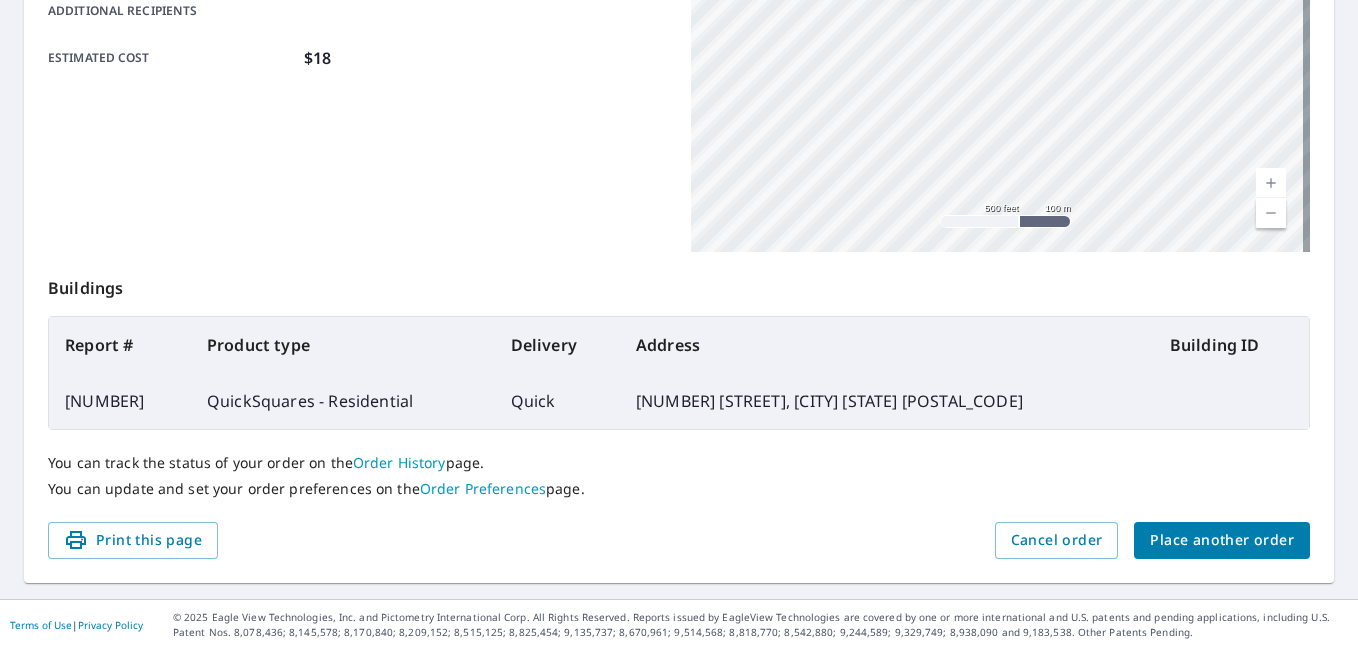 click on "Place another order" at bounding box center (1222, 540) 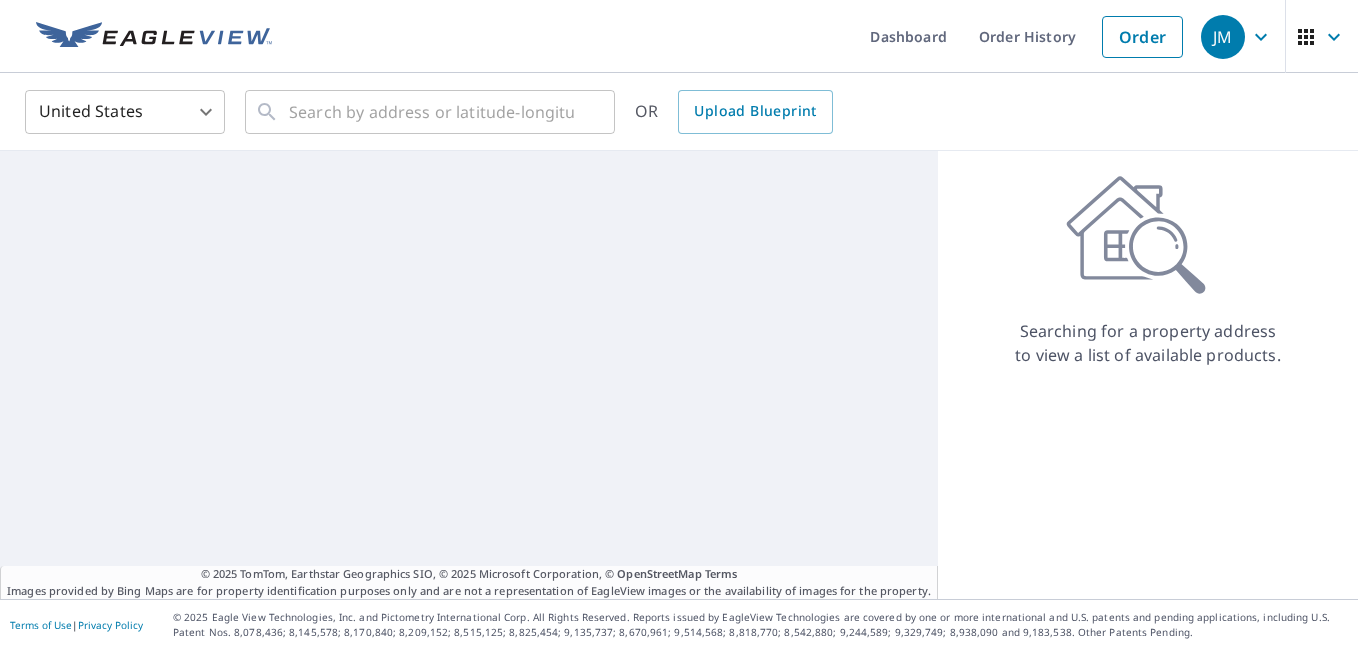 scroll, scrollTop: 0, scrollLeft: 0, axis: both 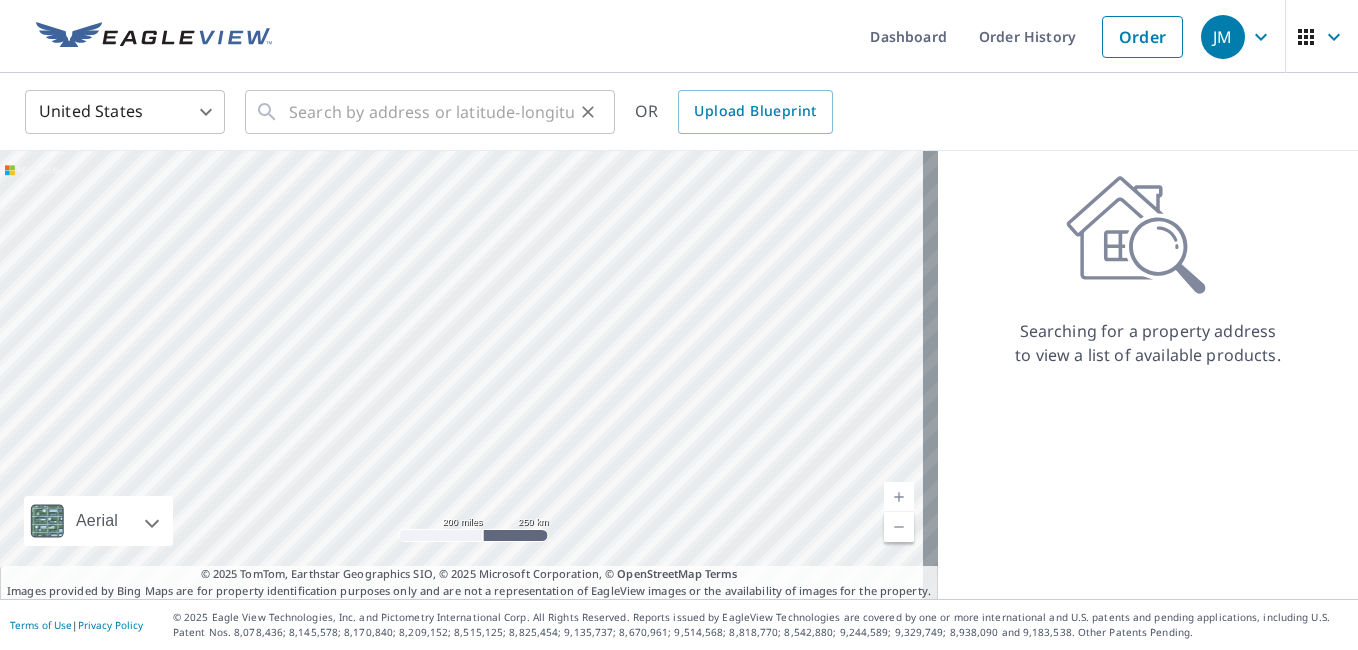 click 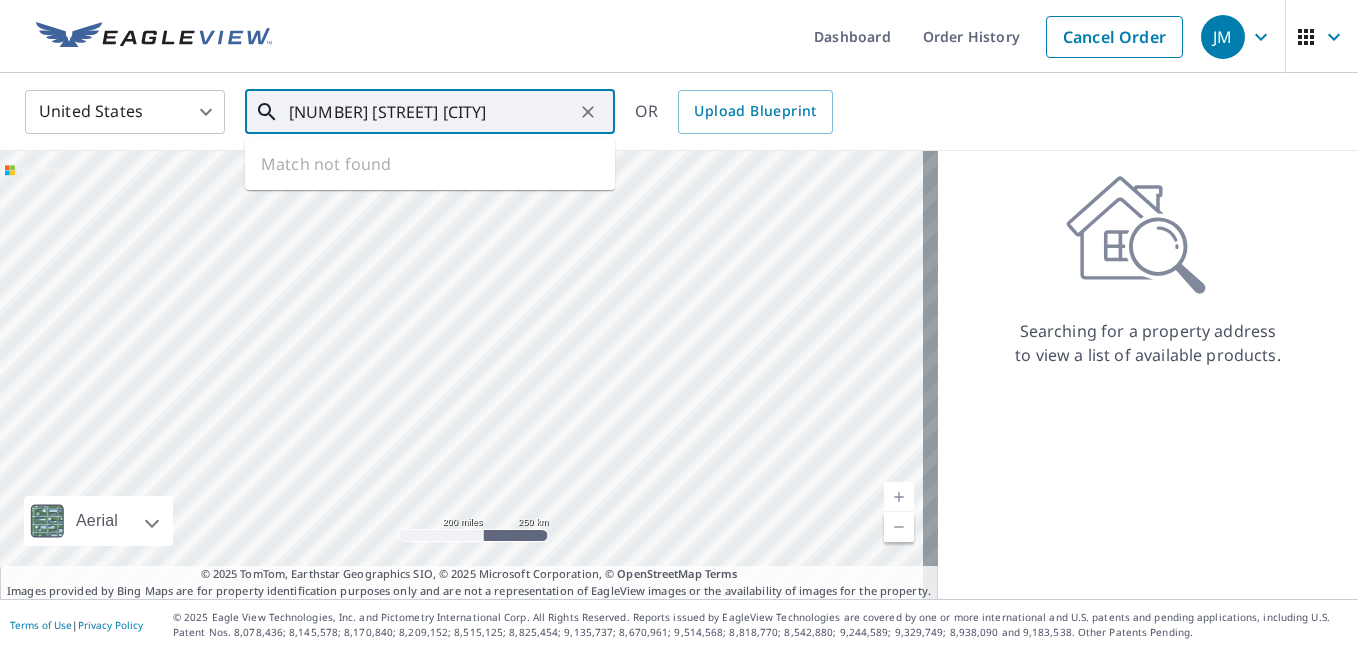 click on "Match not found" at bounding box center [430, 164] 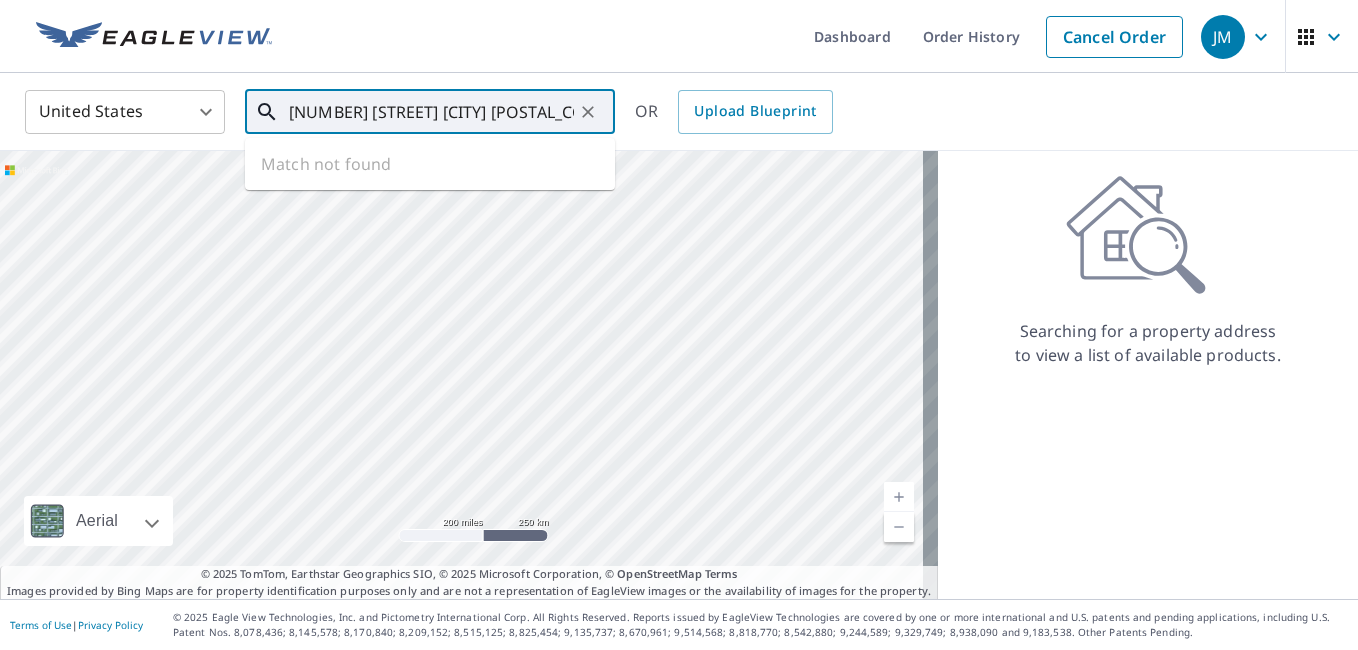 type on "[NUMBER] [STREET] [CITY] [POSTAL_CODE]" 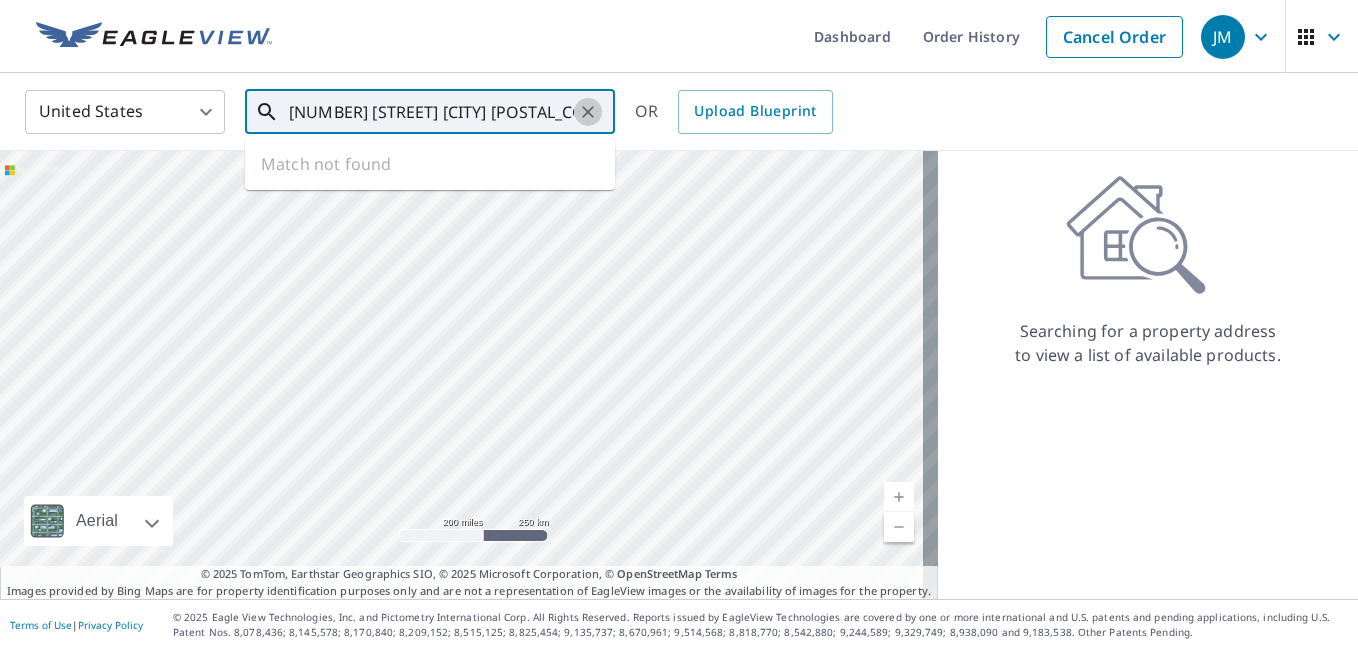 click 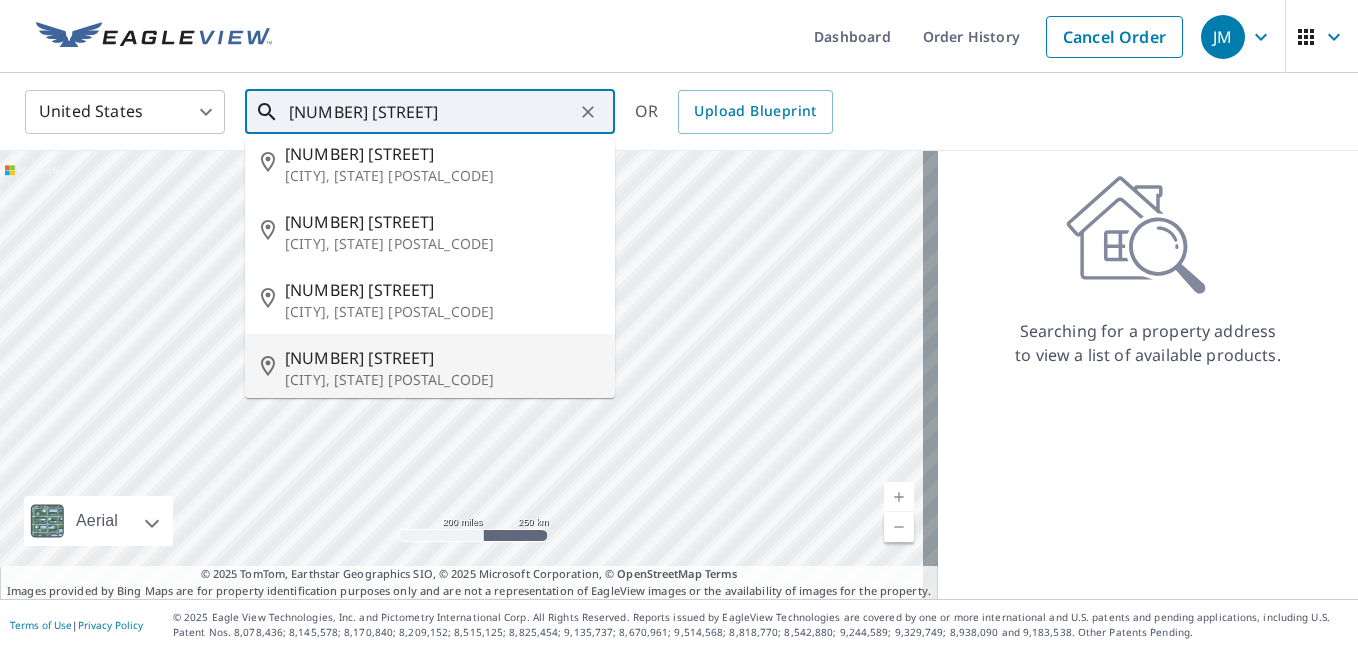scroll, scrollTop: 0, scrollLeft: 0, axis: both 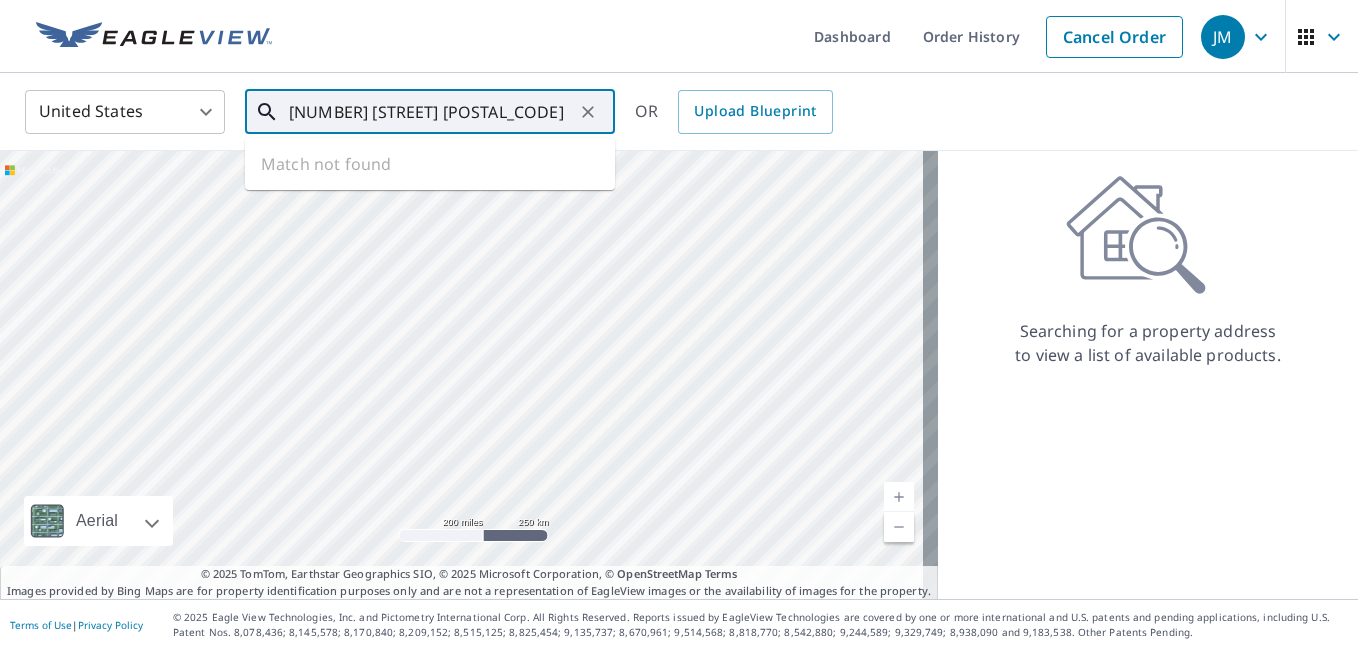 click at bounding box center [469, 375] 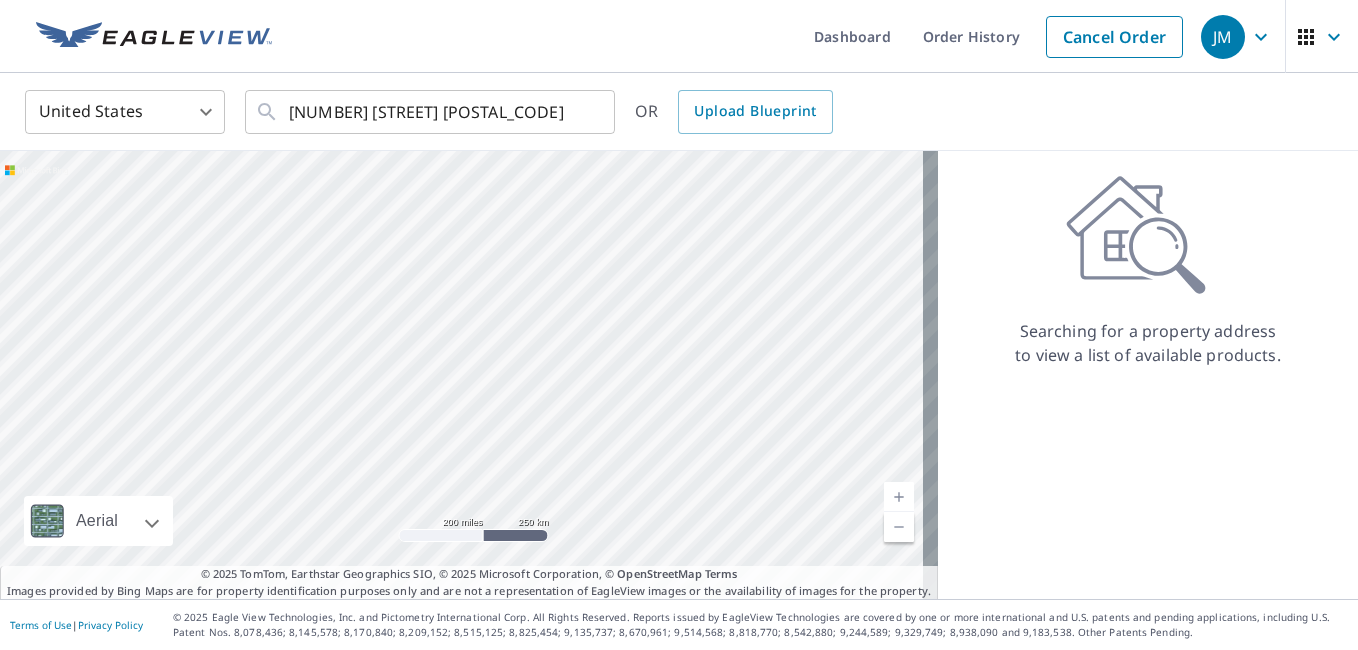 click 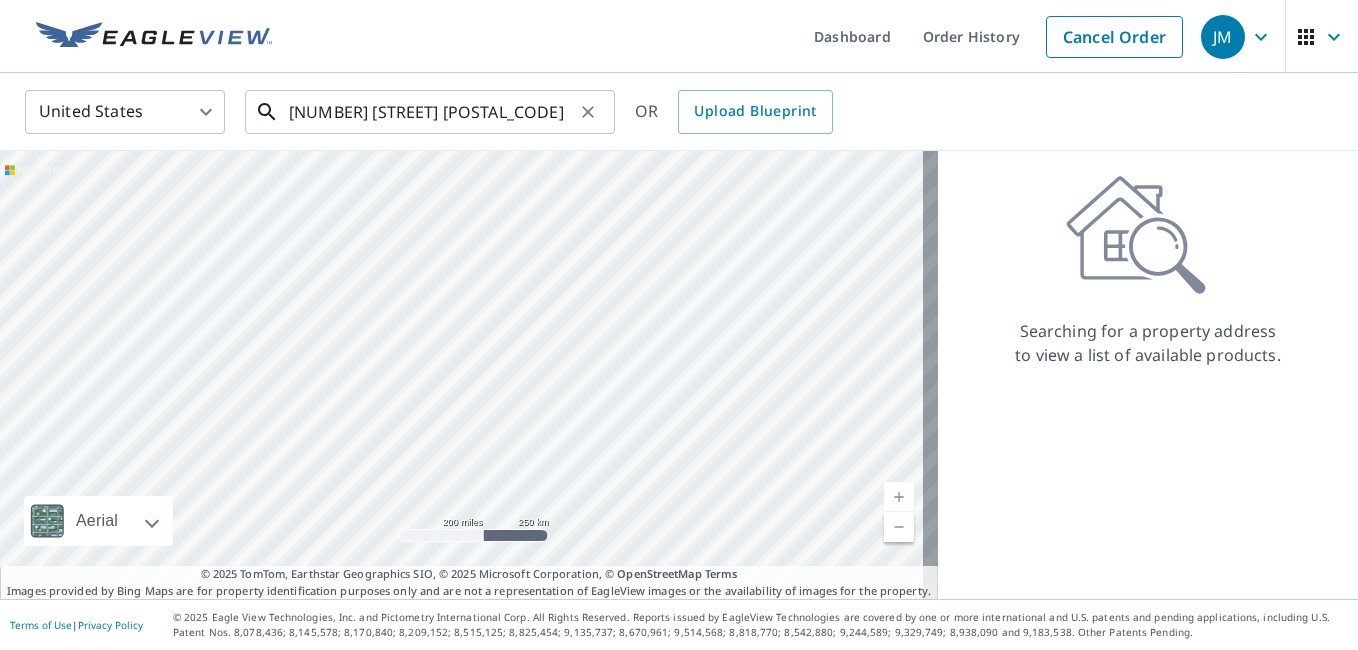 click on "[NUMBER] [STREET] [POSTAL_CODE]" at bounding box center [431, 112] 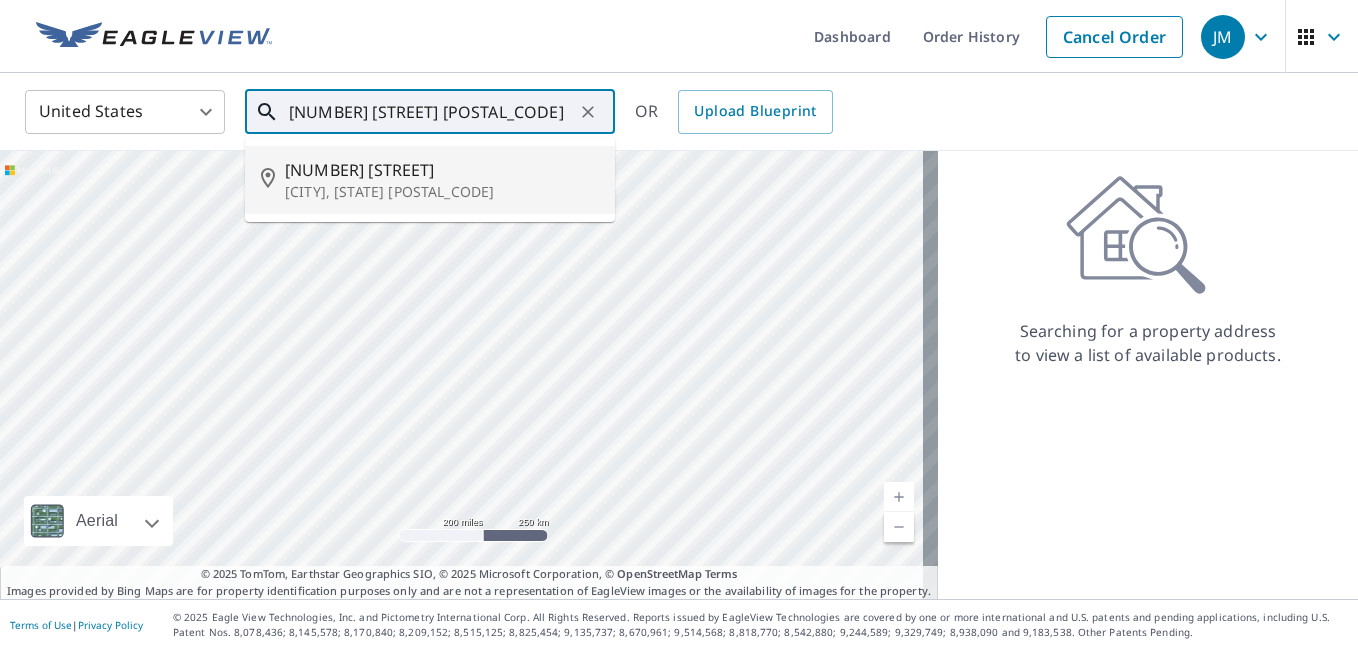 click on "[NUMBER] [STREET]" at bounding box center [442, 170] 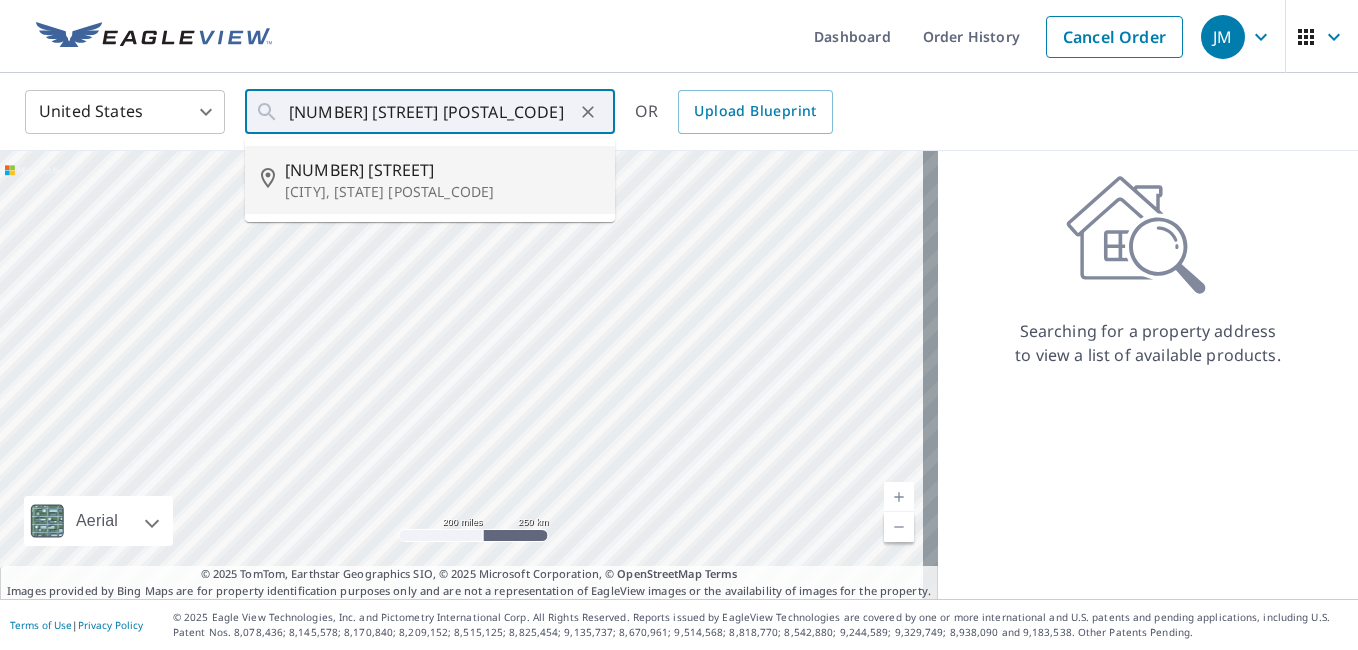 type on "[NUMBER] [STREET] [CITY], [STATE] [POSTAL_CODE]" 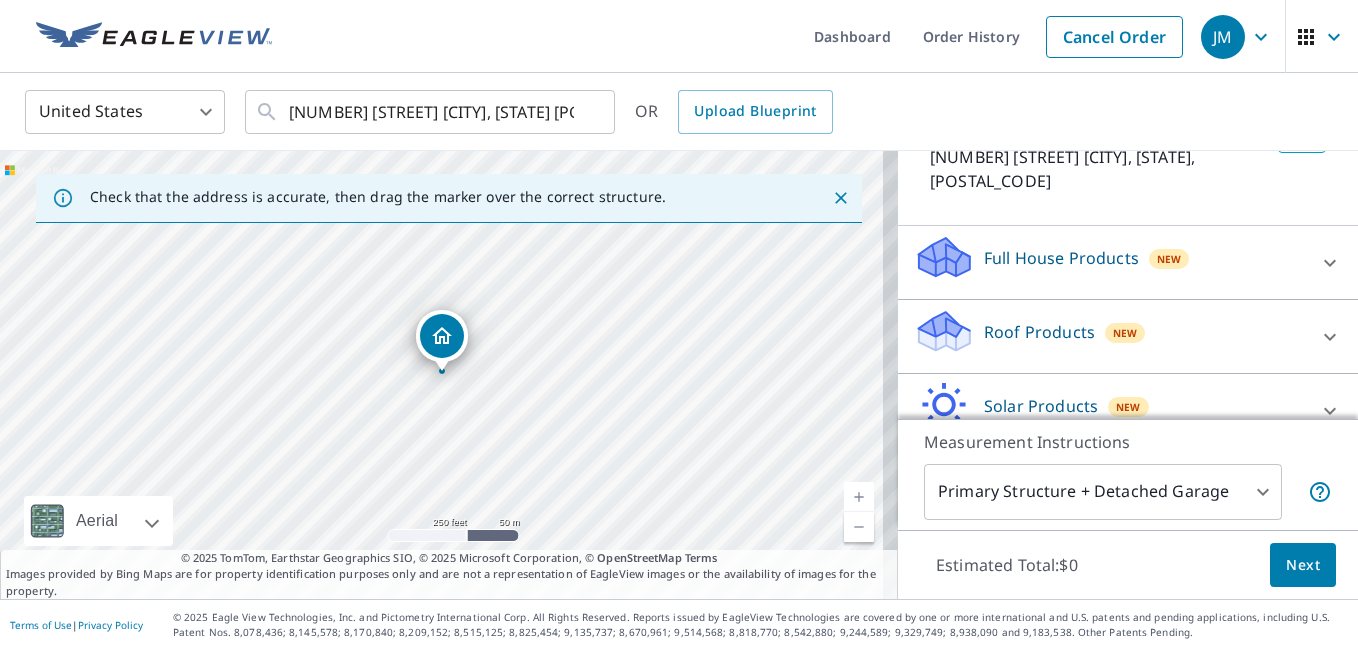 scroll, scrollTop: 200, scrollLeft: 0, axis: vertical 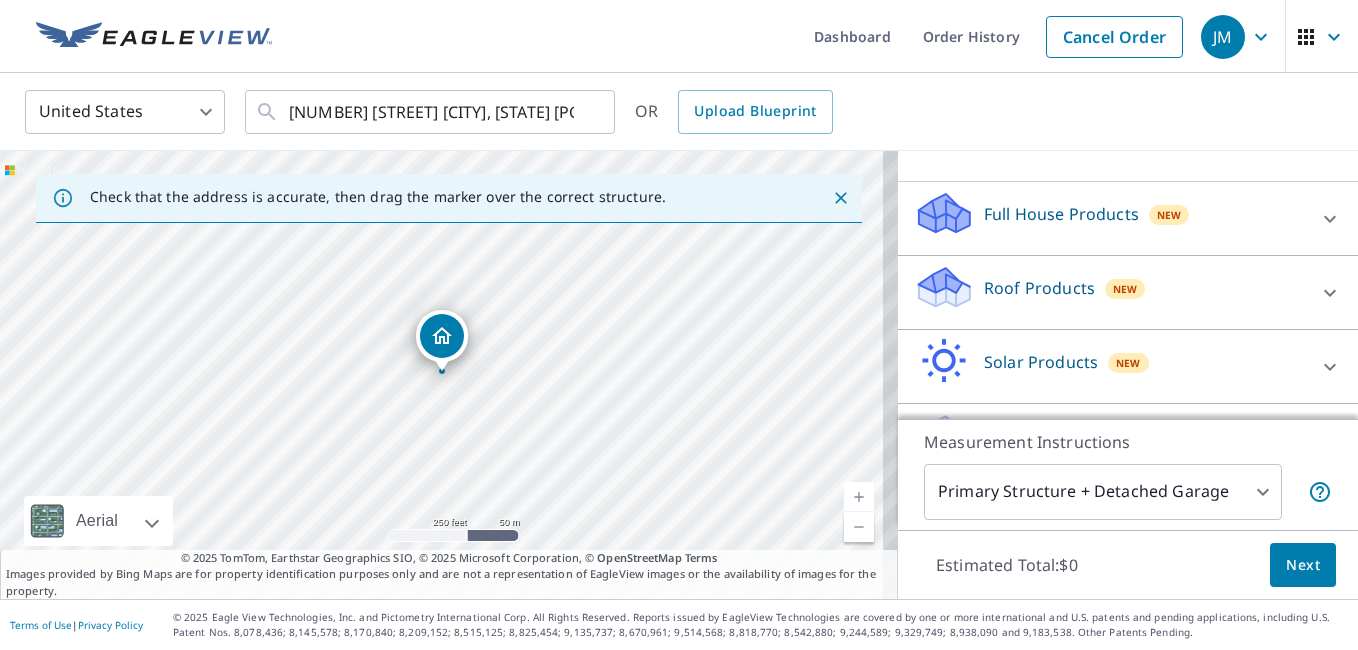 click on "Roof Products" at bounding box center (1039, 288) 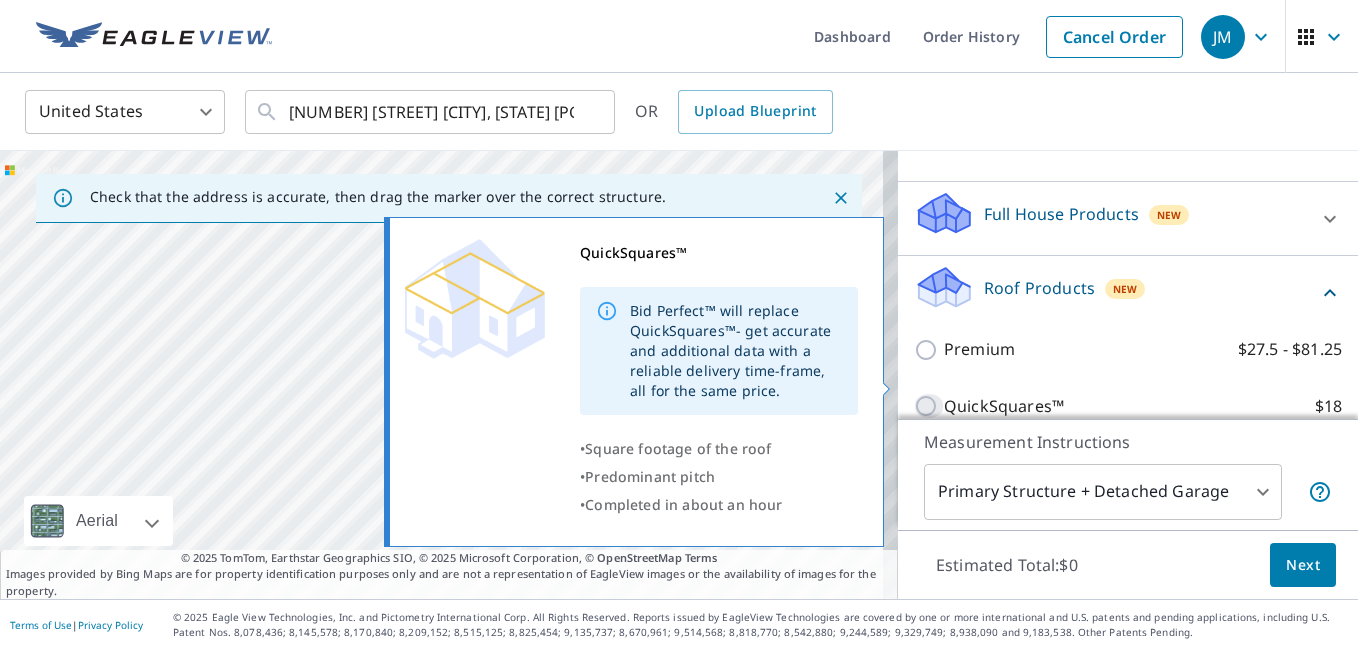 click on "QuickSquares™ $18" at bounding box center [929, 406] 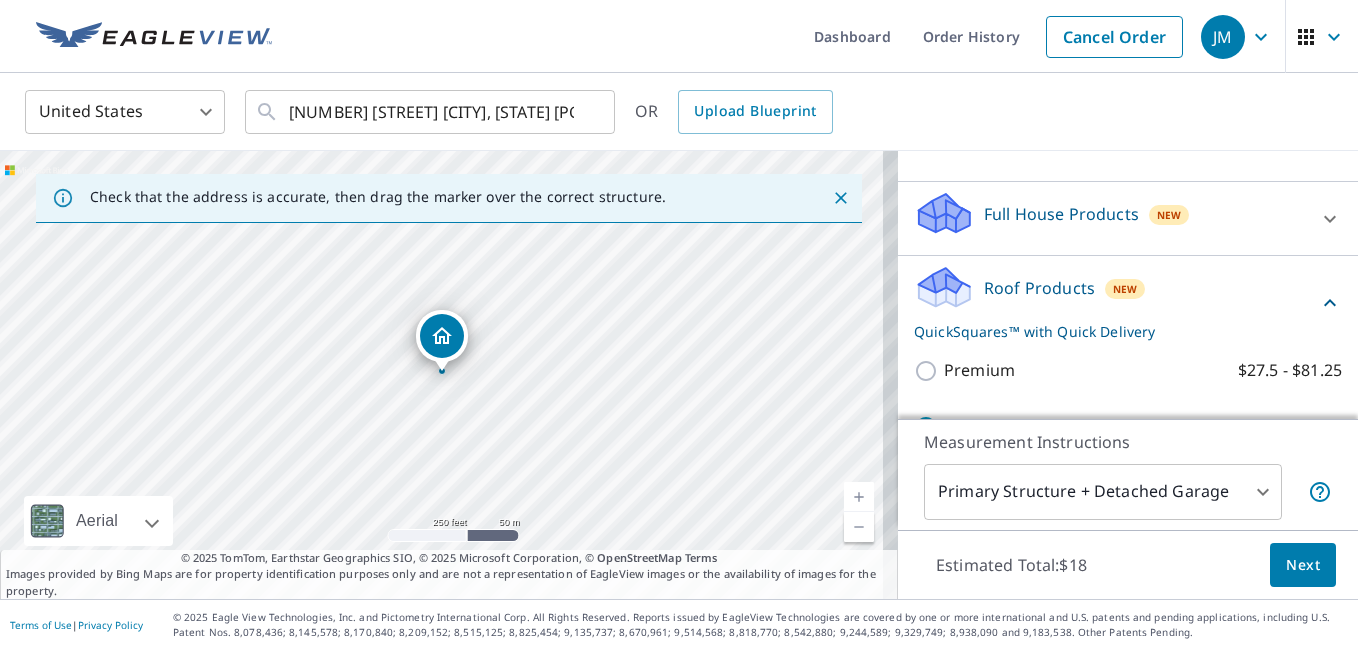 click on "Next" at bounding box center (1303, 565) 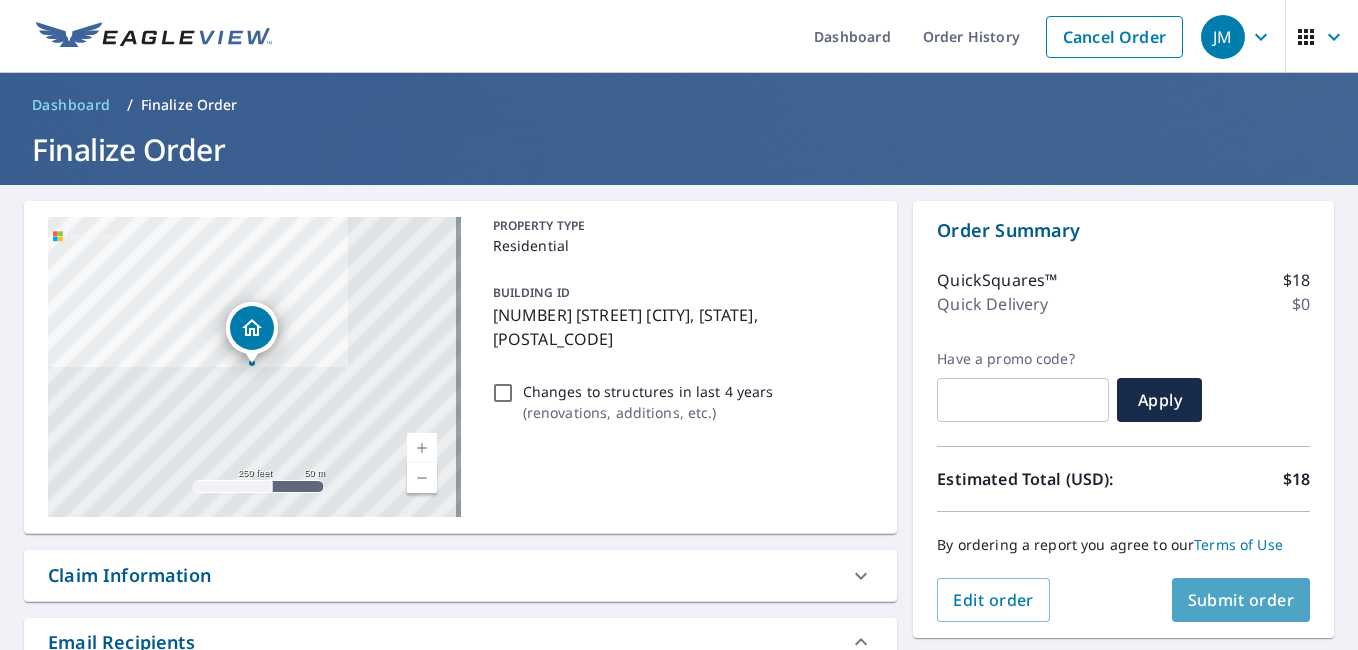 click on "Submit order" at bounding box center [1241, 600] 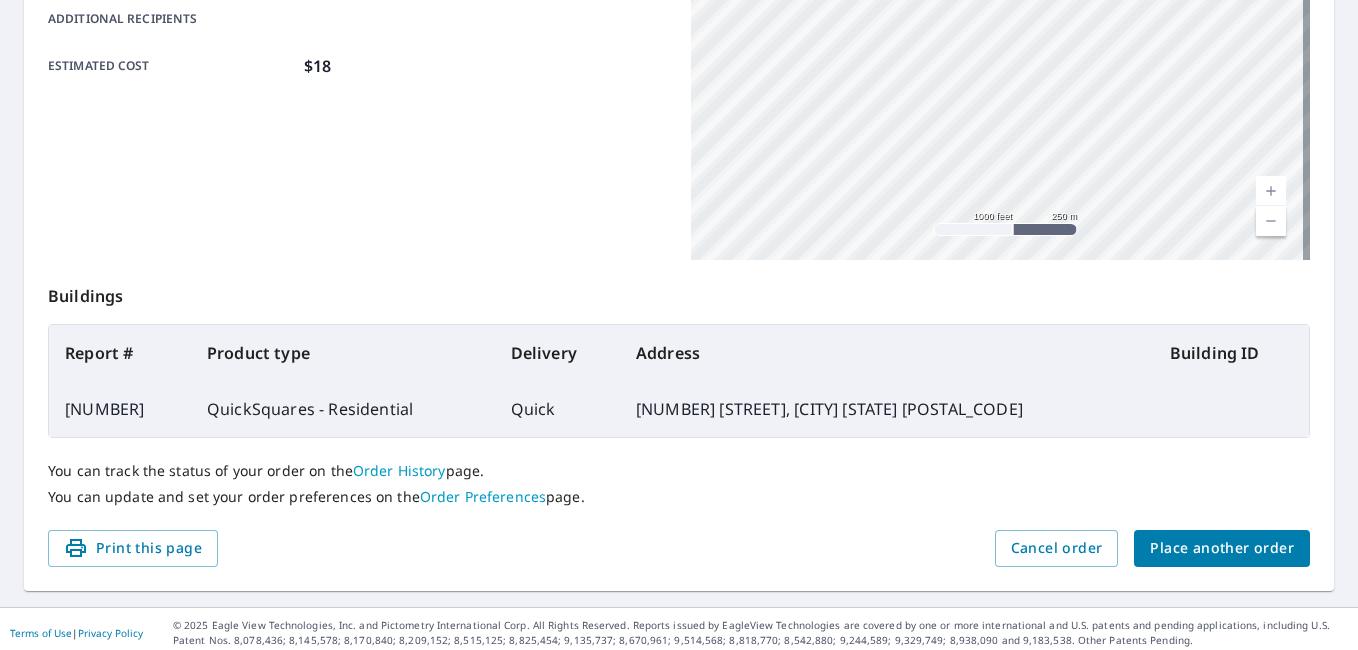 scroll, scrollTop: 527, scrollLeft: 0, axis: vertical 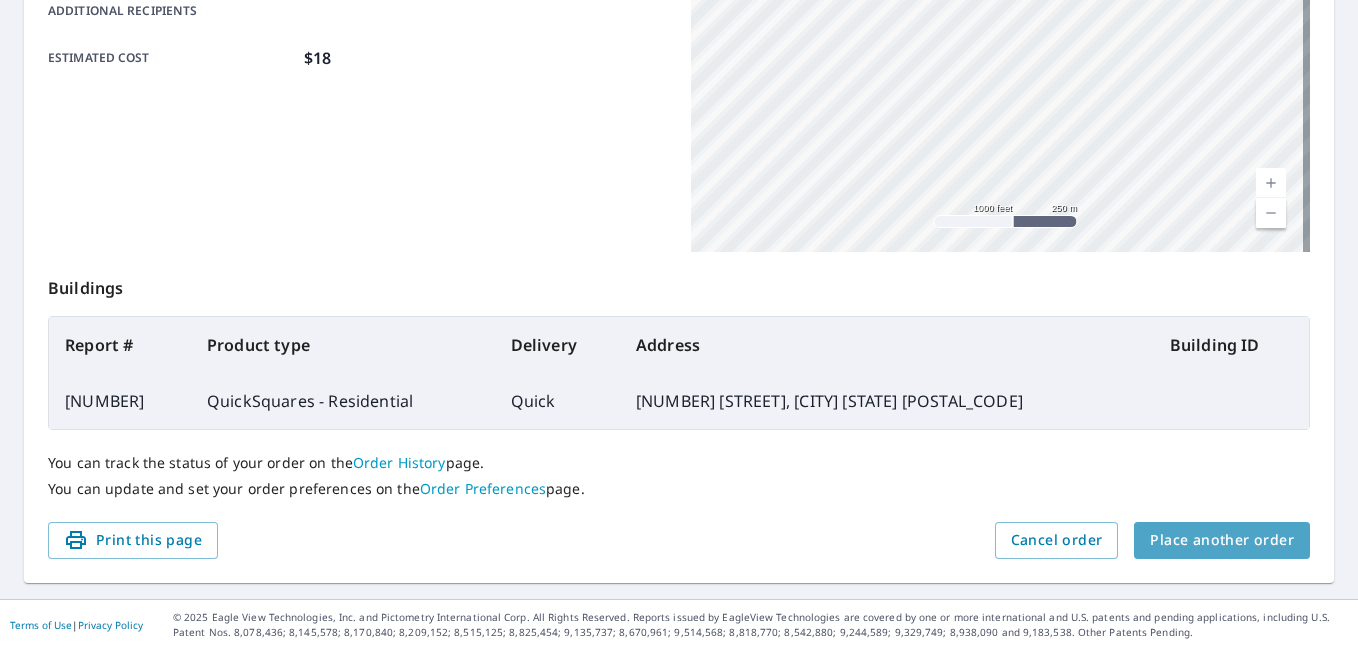 click on "Place another order" at bounding box center [1222, 540] 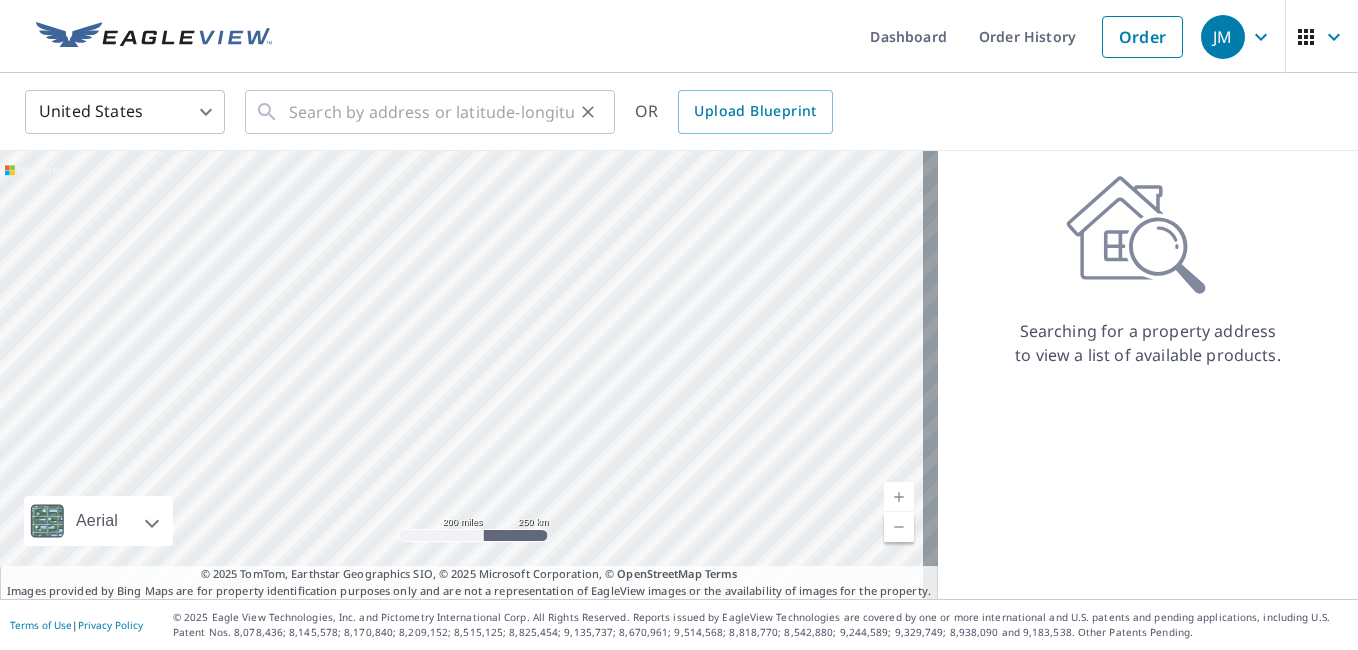 click 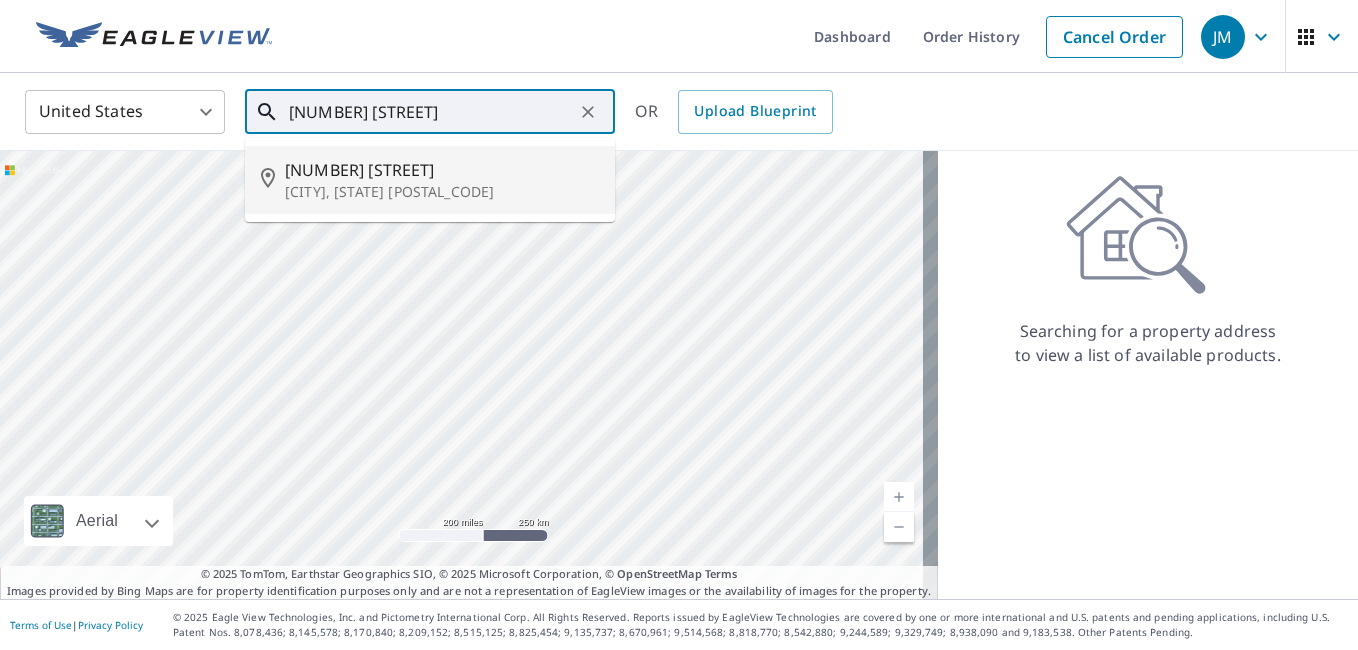 click on "[NUMBER] [STREET]" at bounding box center [442, 170] 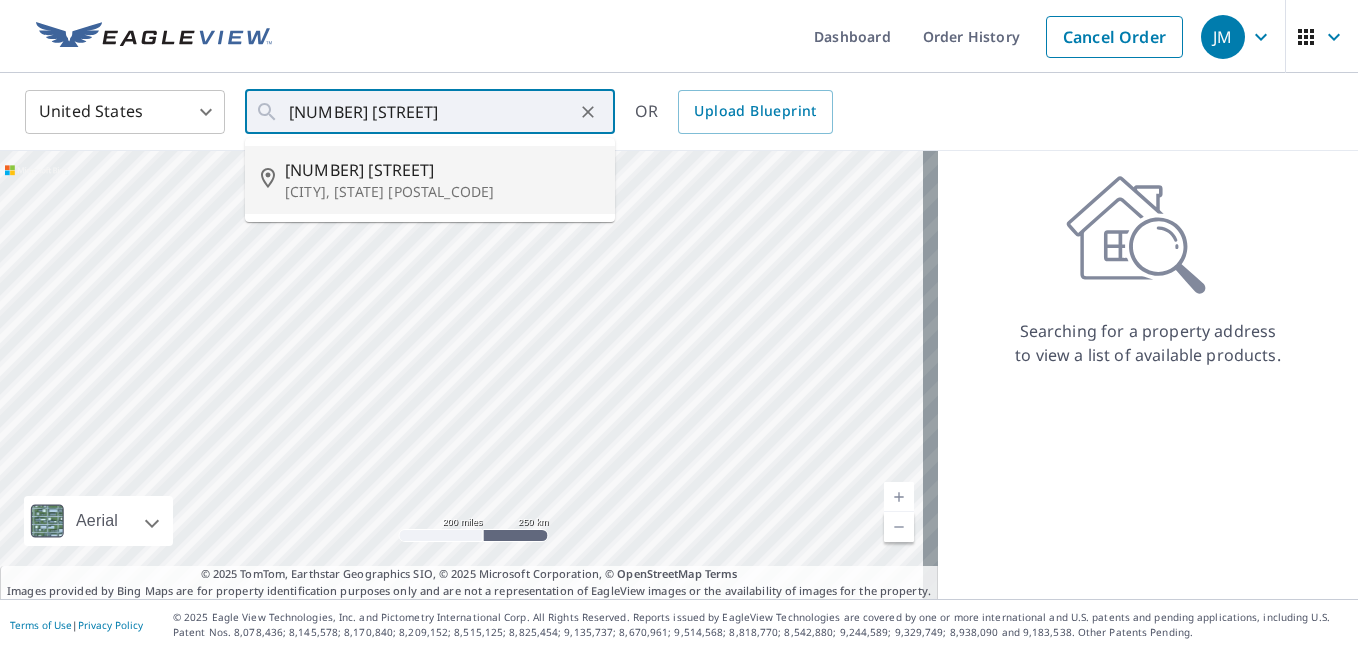 type on "[NUMBER] [STREET] [CITY], [STATE] [POSTAL_CODE]" 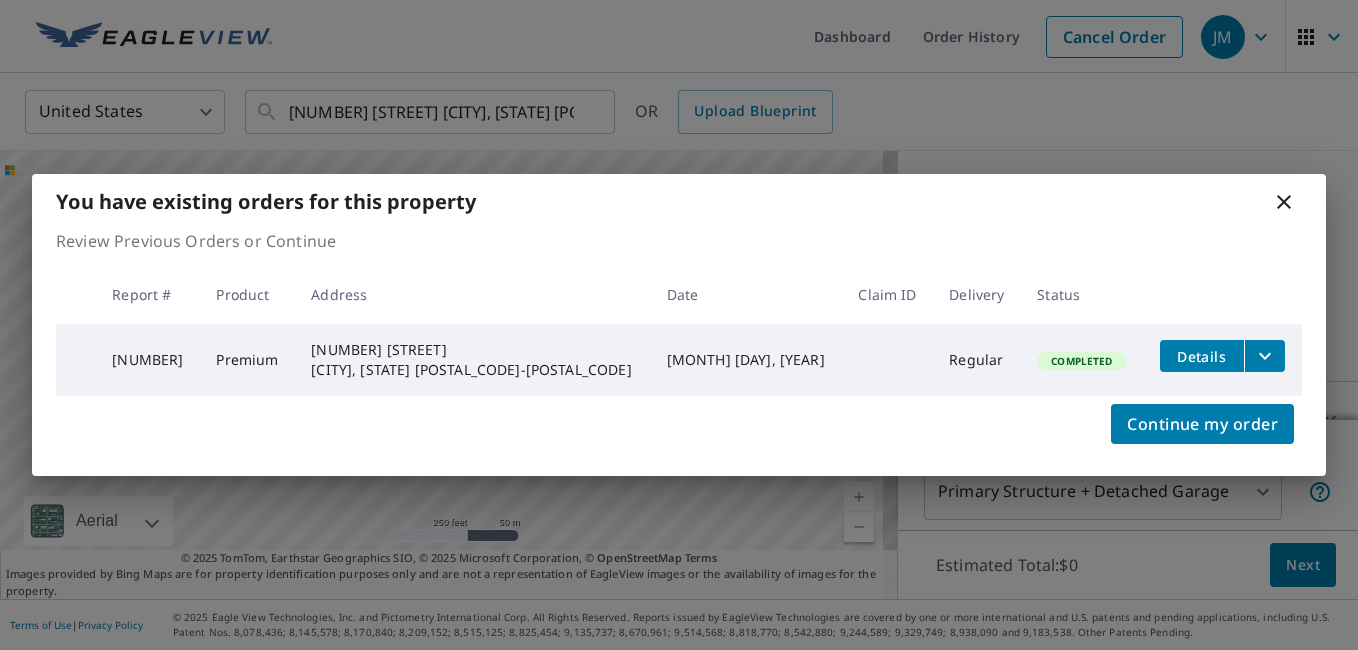 click 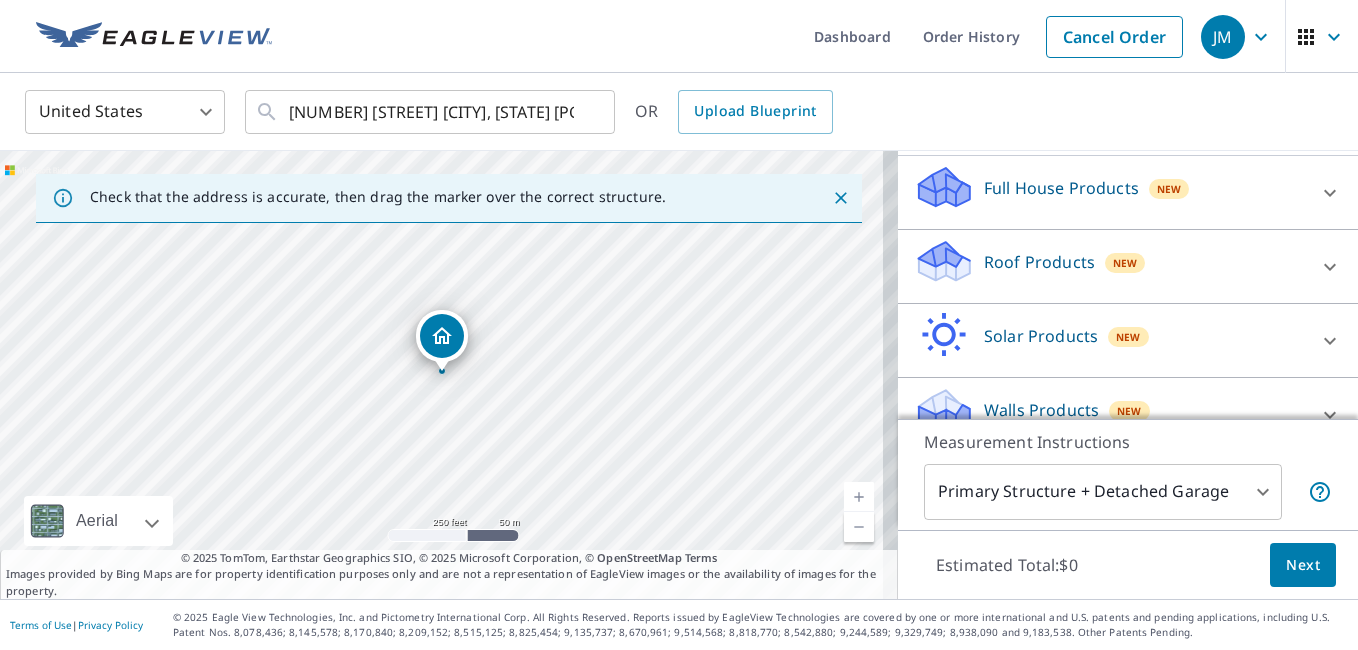 scroll, scrollTop: 235, scrollLeft: 0, axis: vertical 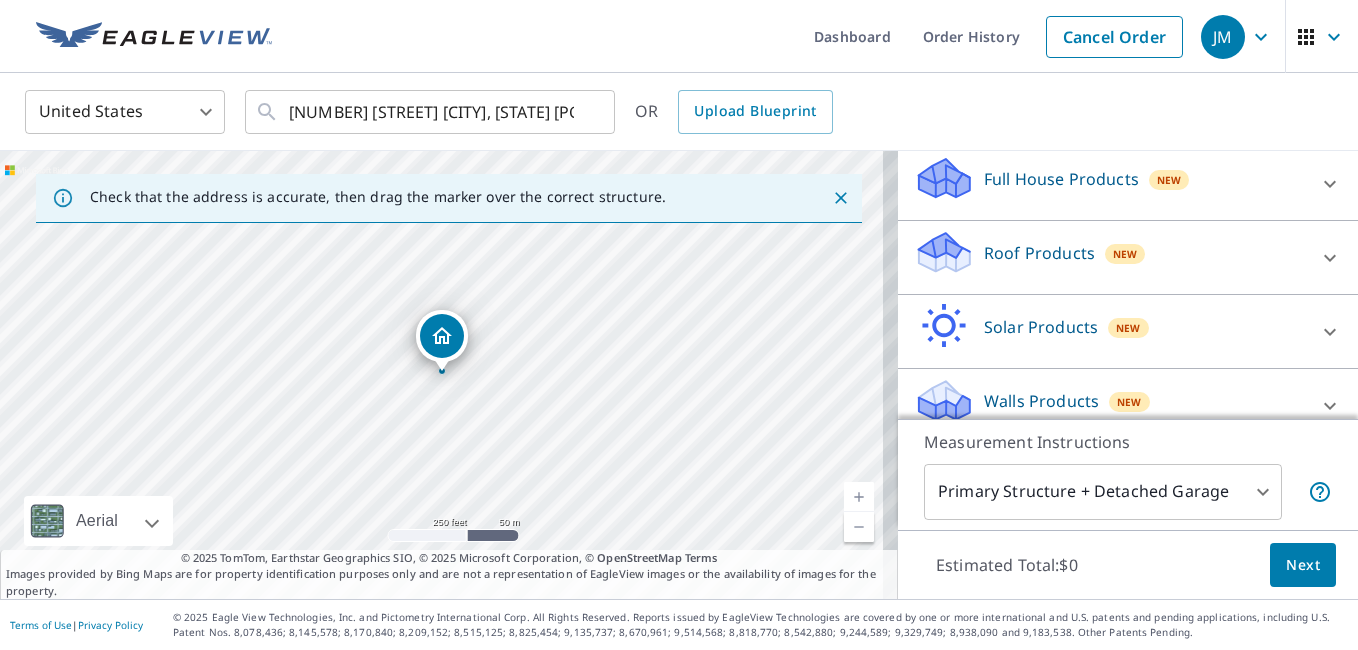 click on "Roof Products" at bounding box center [1039, 253] 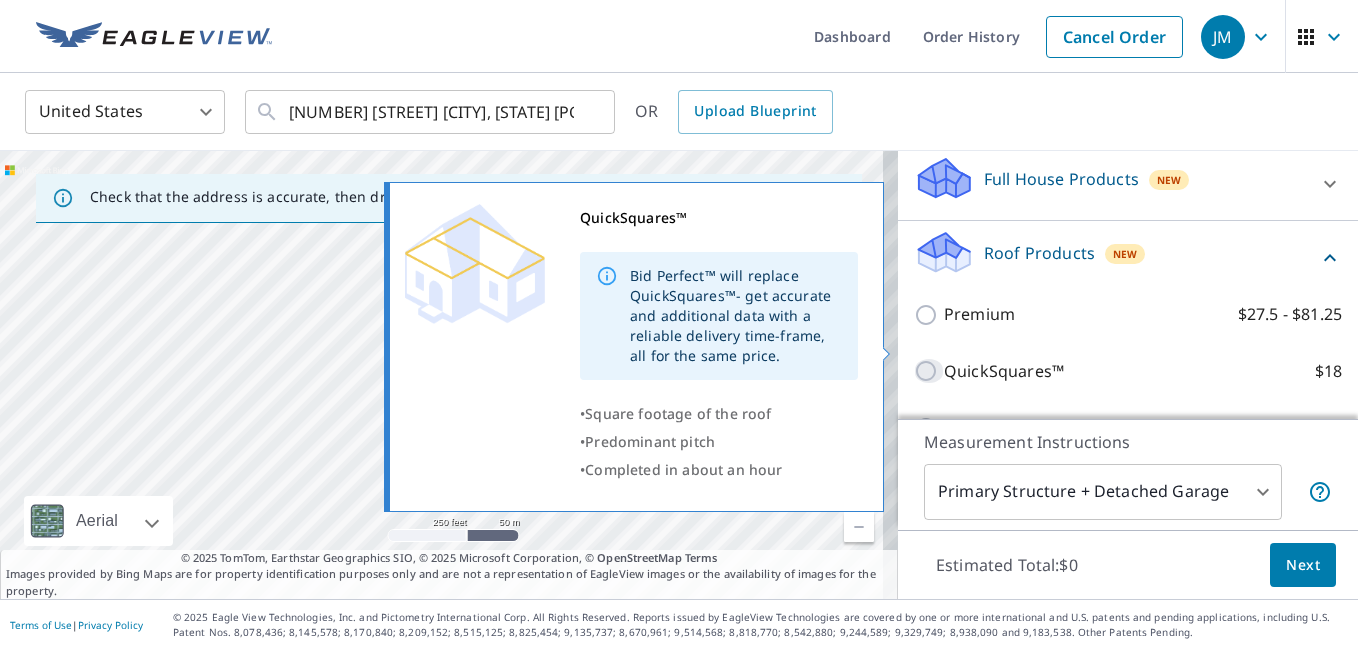 click on "QuickSquares™ $18" at bounding box center [929, 371] 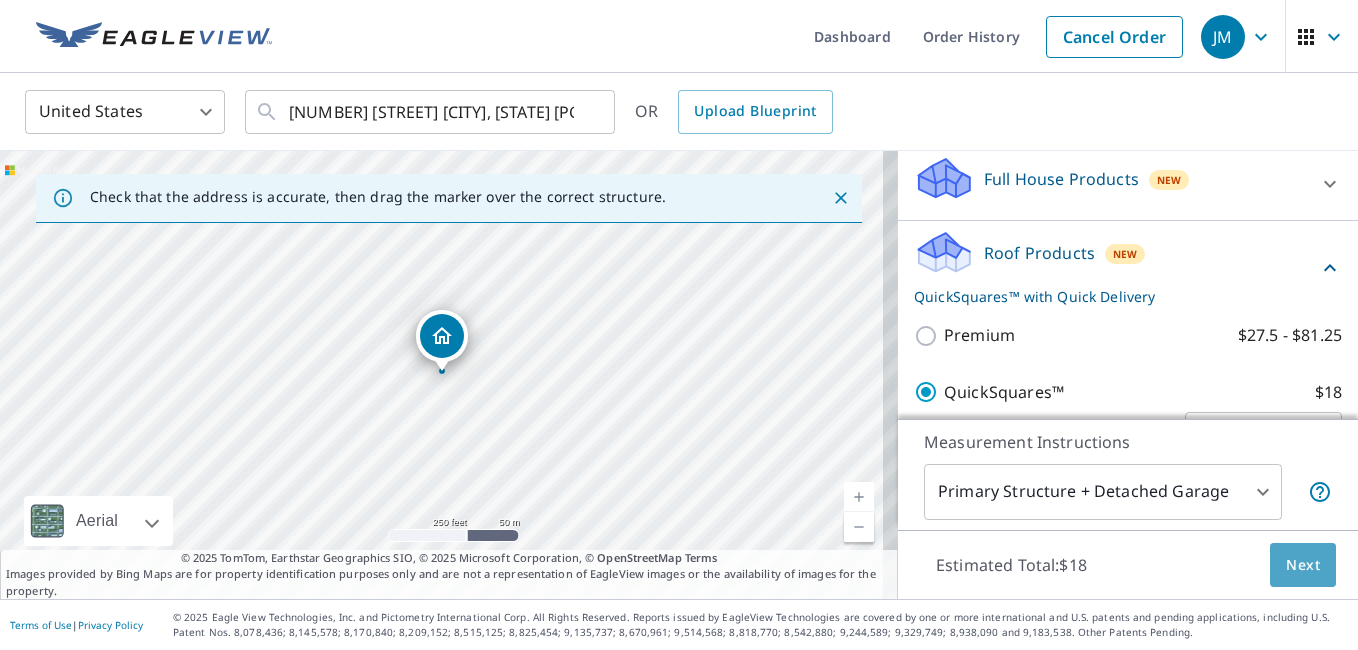 click on "Next" at bounding box center [1303, 565] 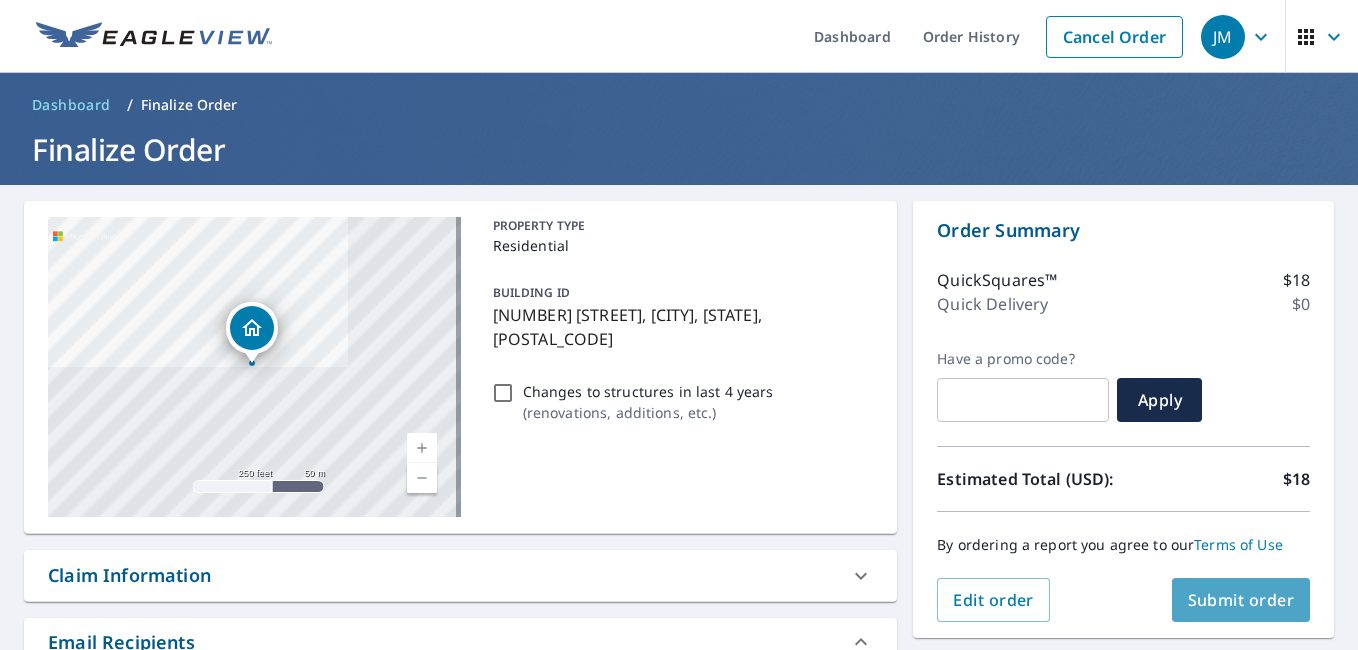 click on "Submit order" at bounding box center (1241, 600) 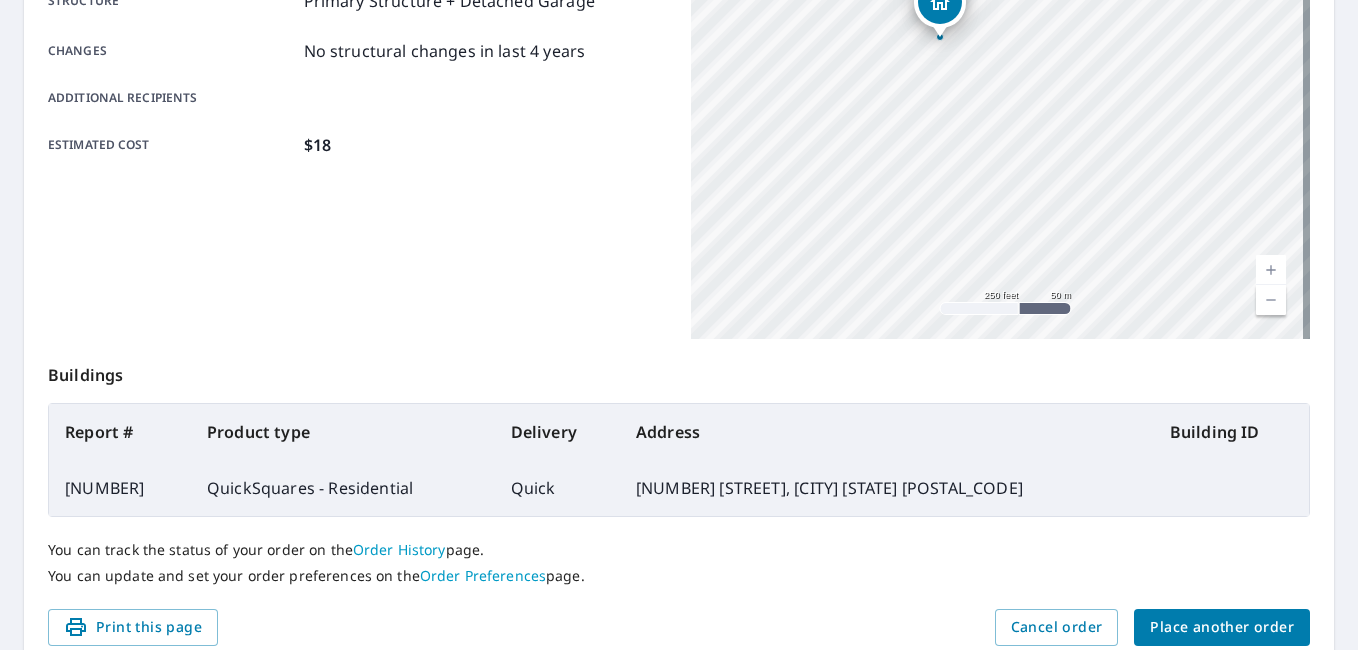 scroll, scrollTop: 527, scrollLeft: 0, axis: vertical 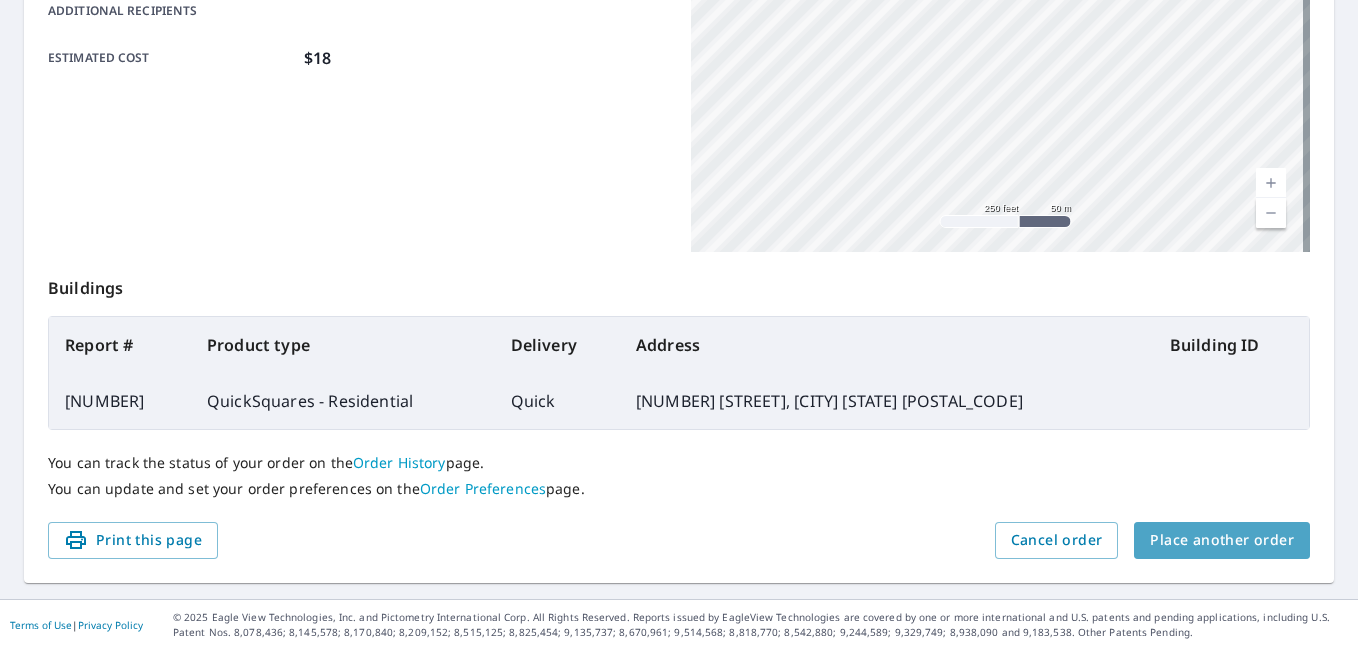 click on "Place another order" at bounding box center [1222, 540] 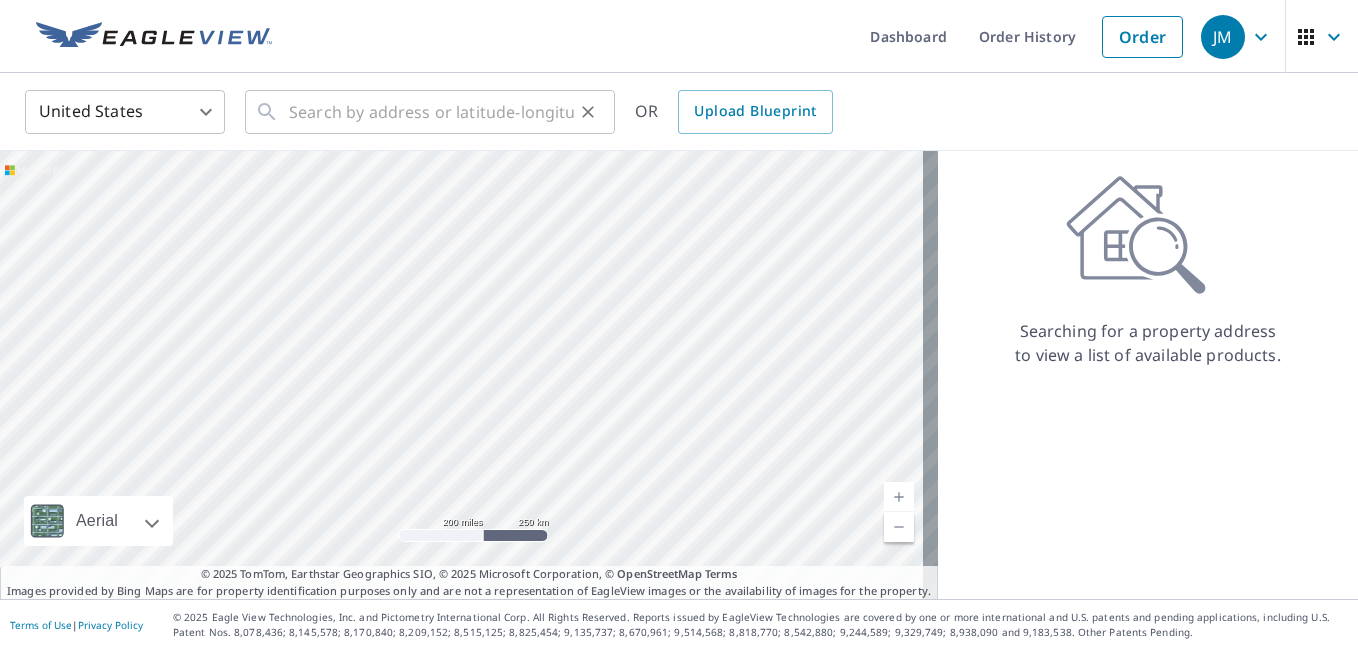 click 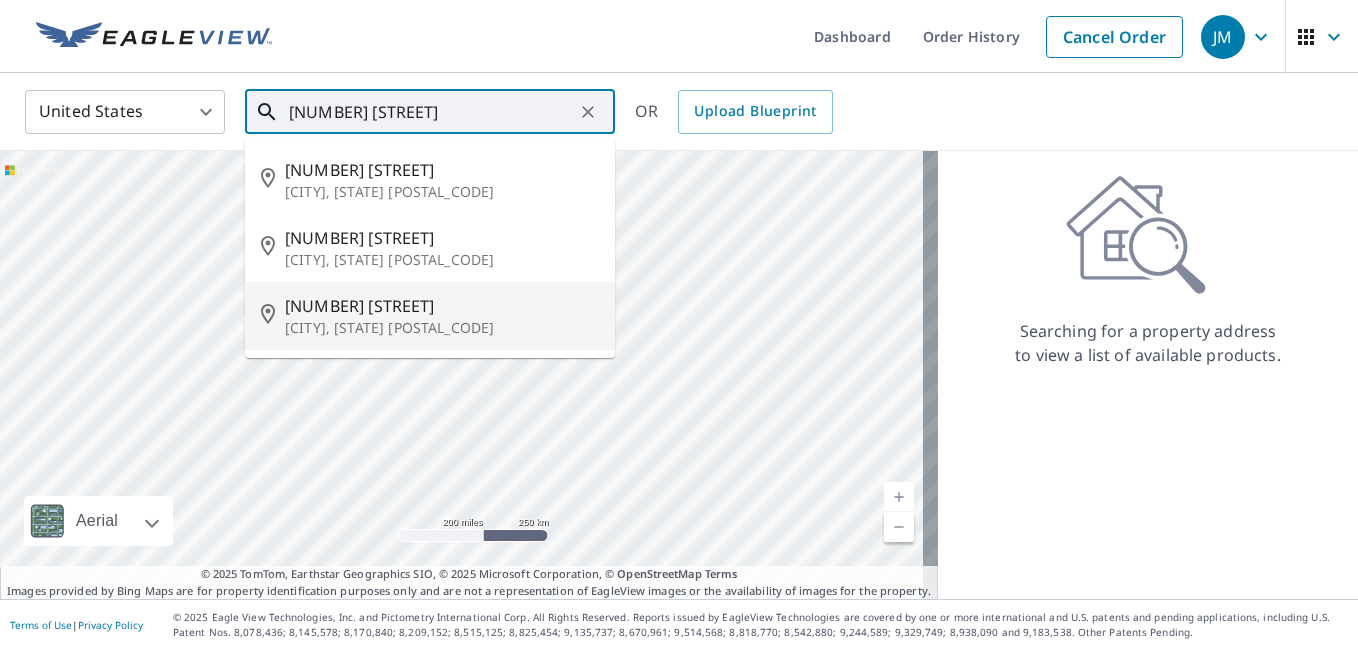 click on "[NUMBER] [STREET]" at bounding box center (442, 306) 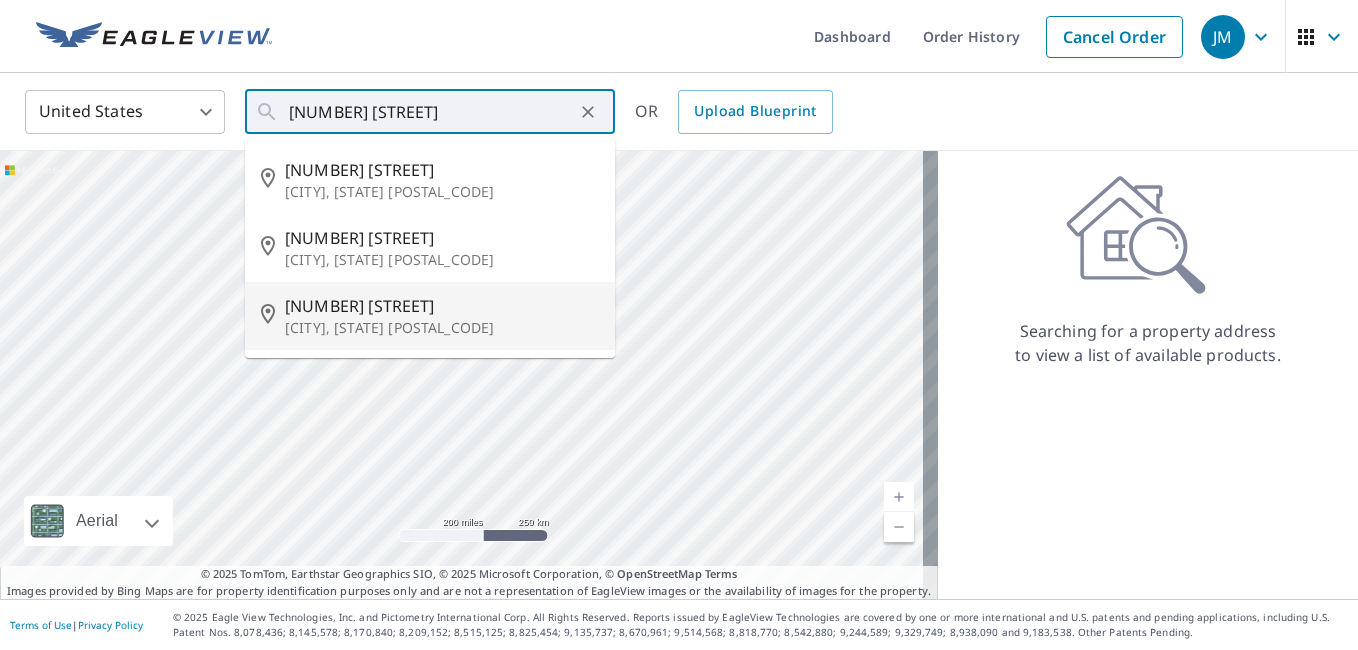 type on "[NUMBER] [STREET] [CITY], [STATE] [POSTAL_CODE]" 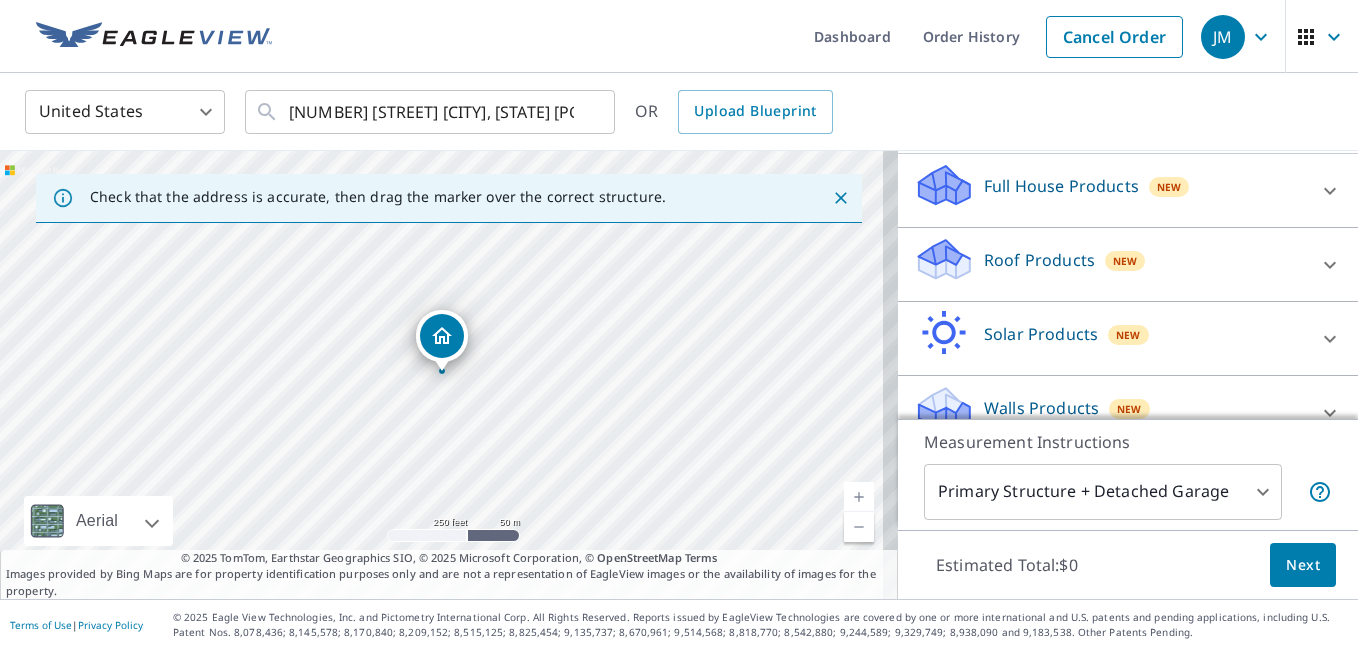 scroll, scrollTop: 259, scrollLeft: 0, axis: vertical 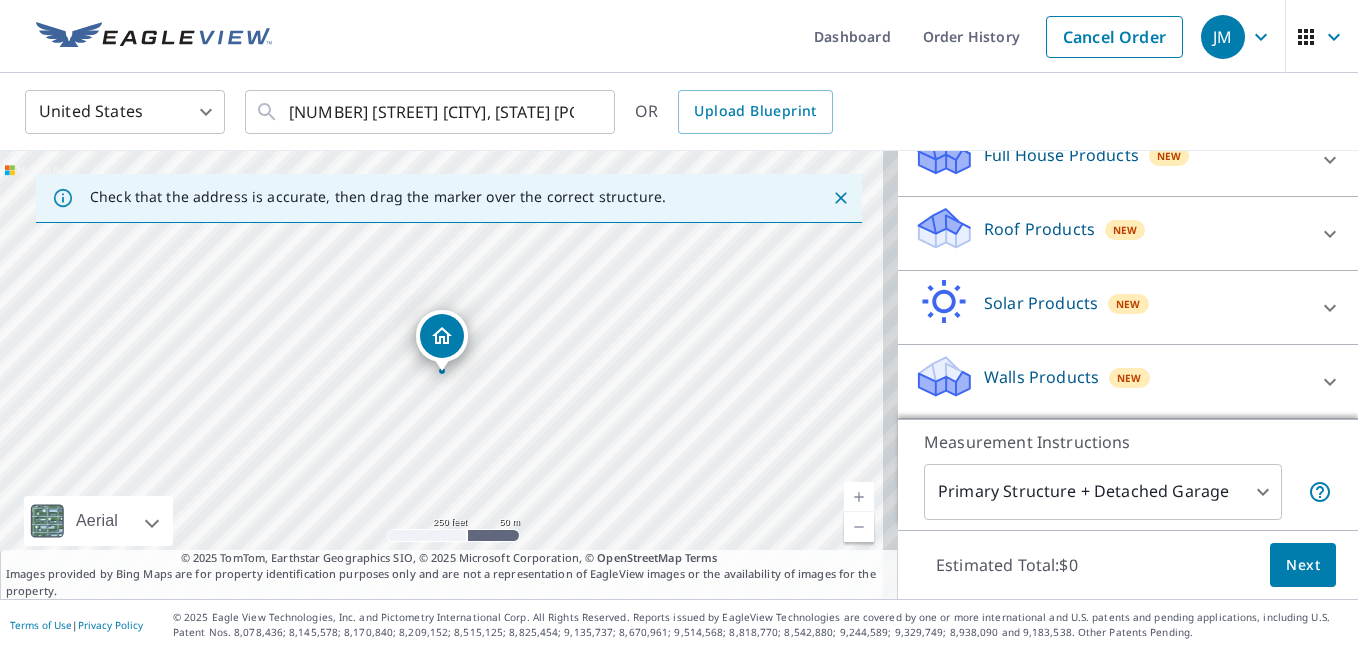 click on "Roof Products" at bounding box center [1039, 229] 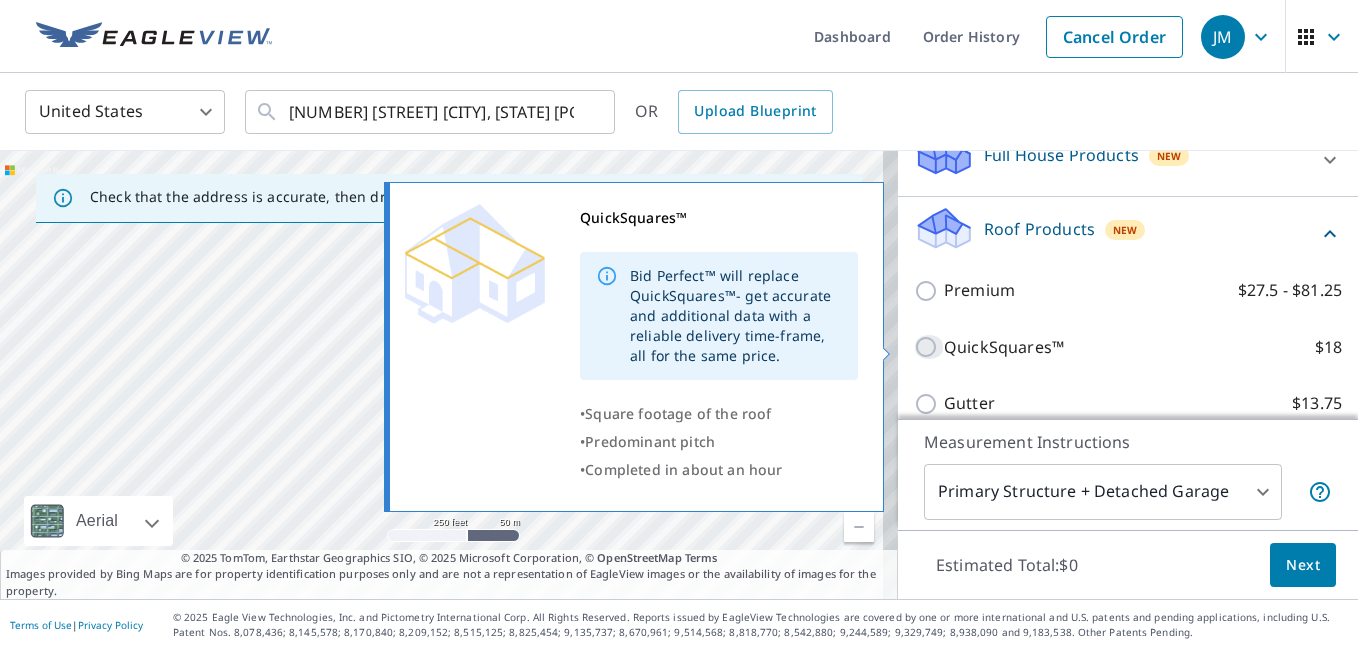 click on "QuickSquares™ $18" at bounding box center (929, 347) 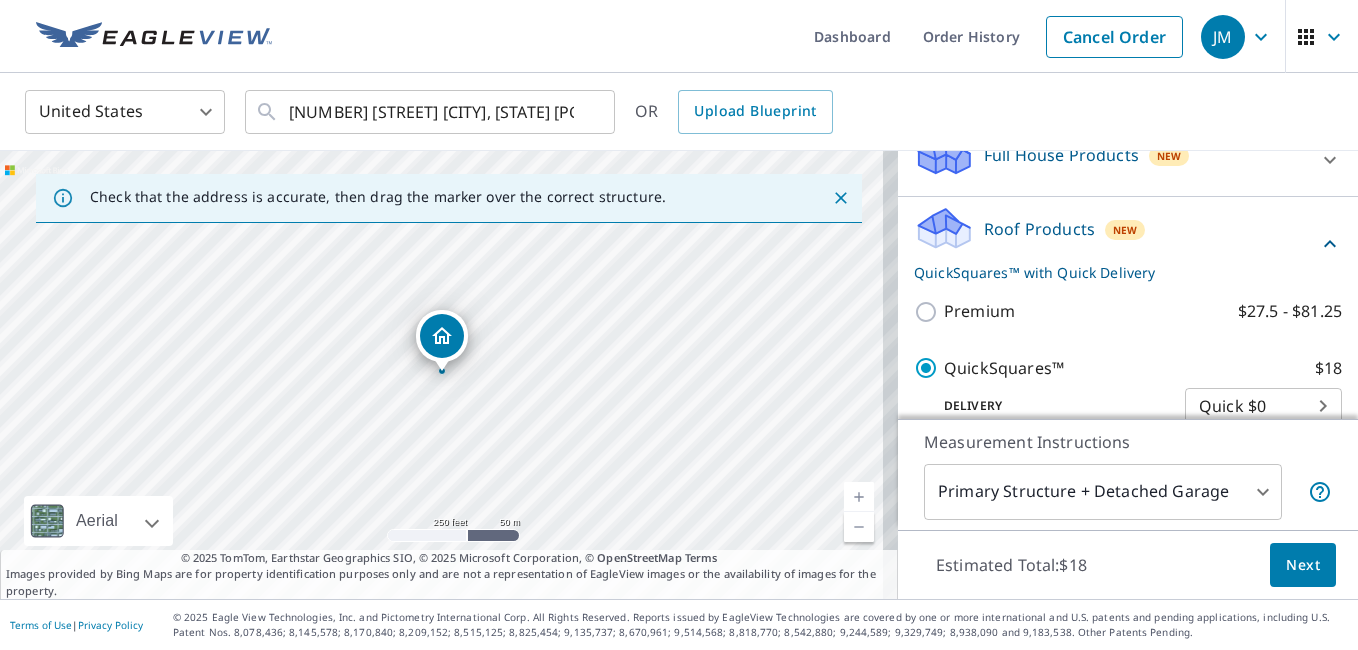 click on "Next" at bounding box center (1303, 565) 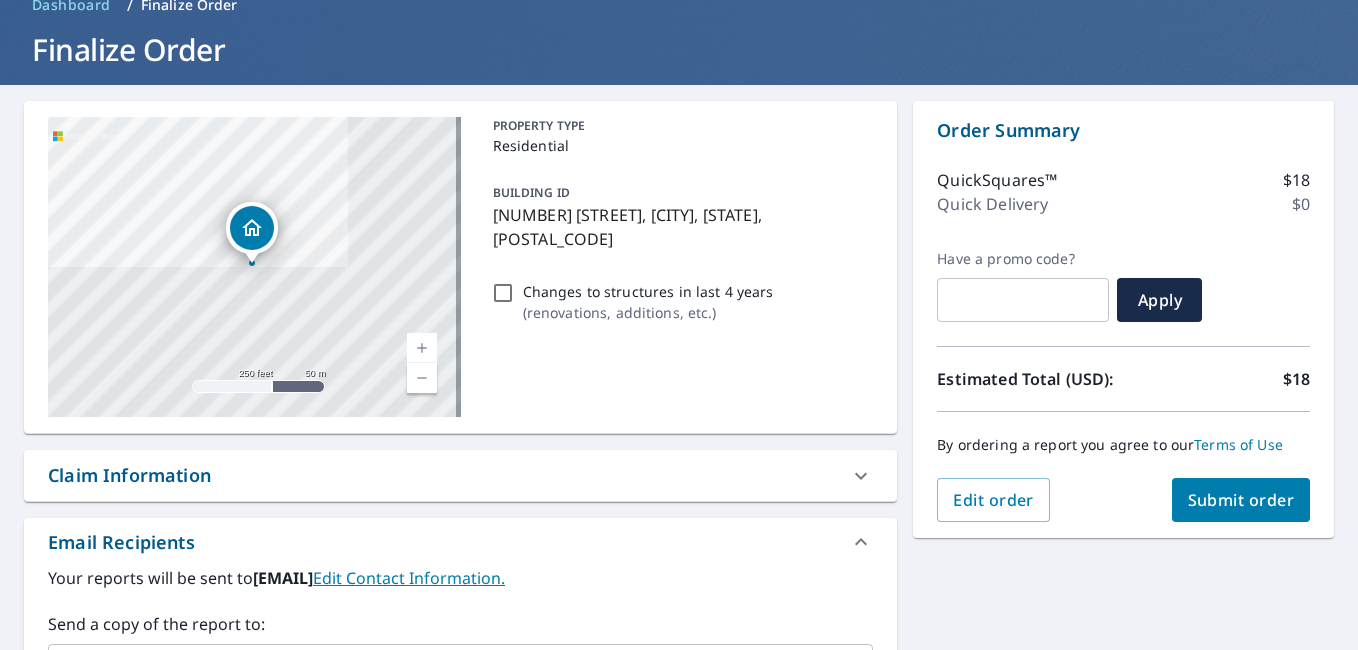 scroll, scrollTop: 200, scrollLeft: 0, axis: vertical 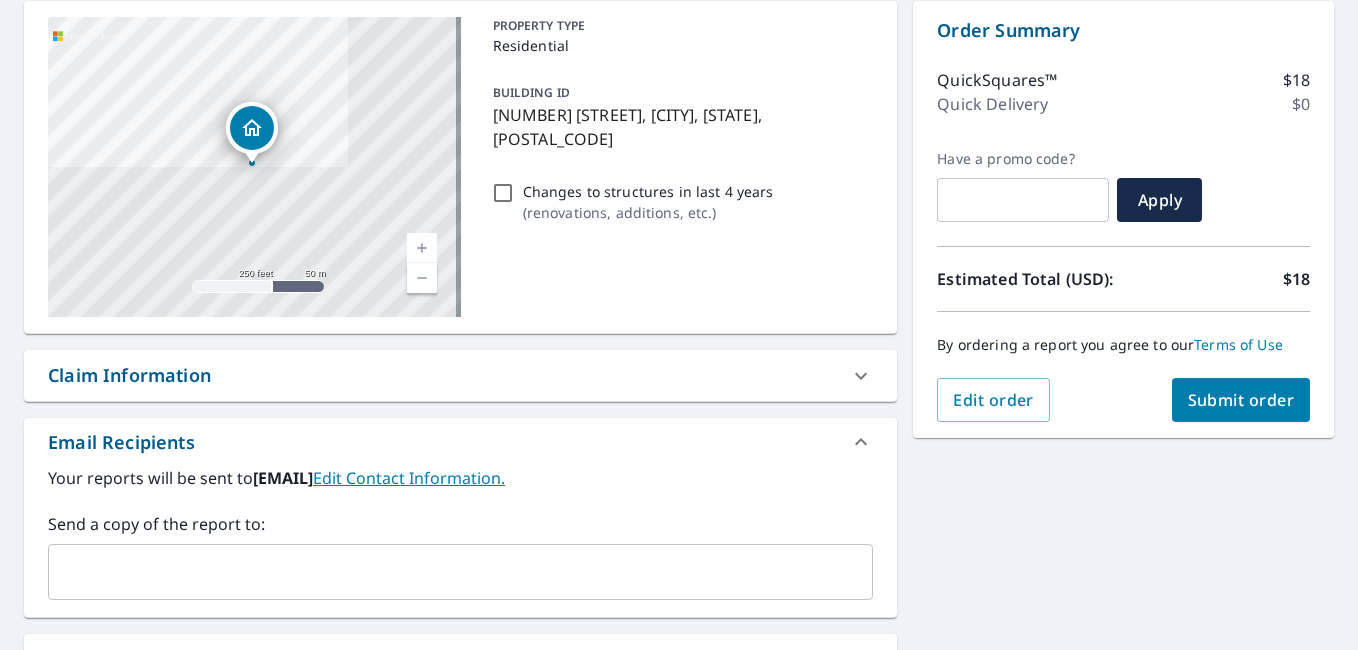 click on "Submit order" at bounding box center (1241, 400) 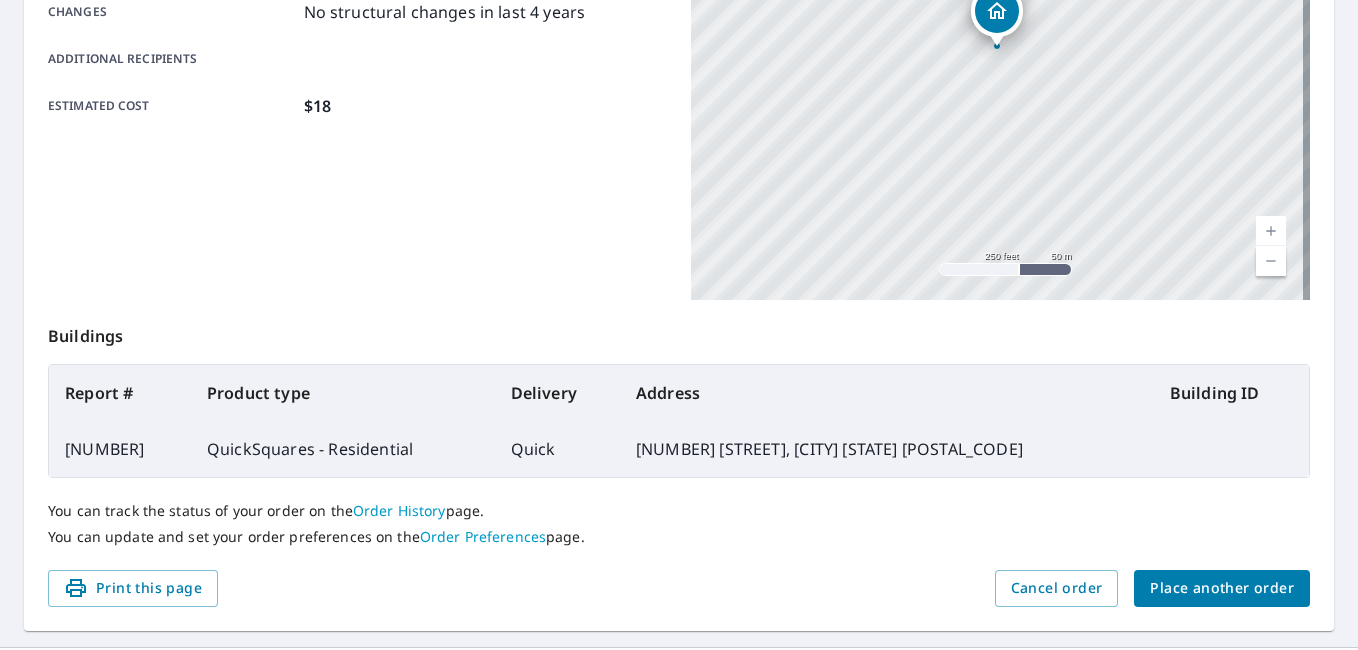 scroll, scrollTop: 500, scrollLeft: 0, axis: vertical 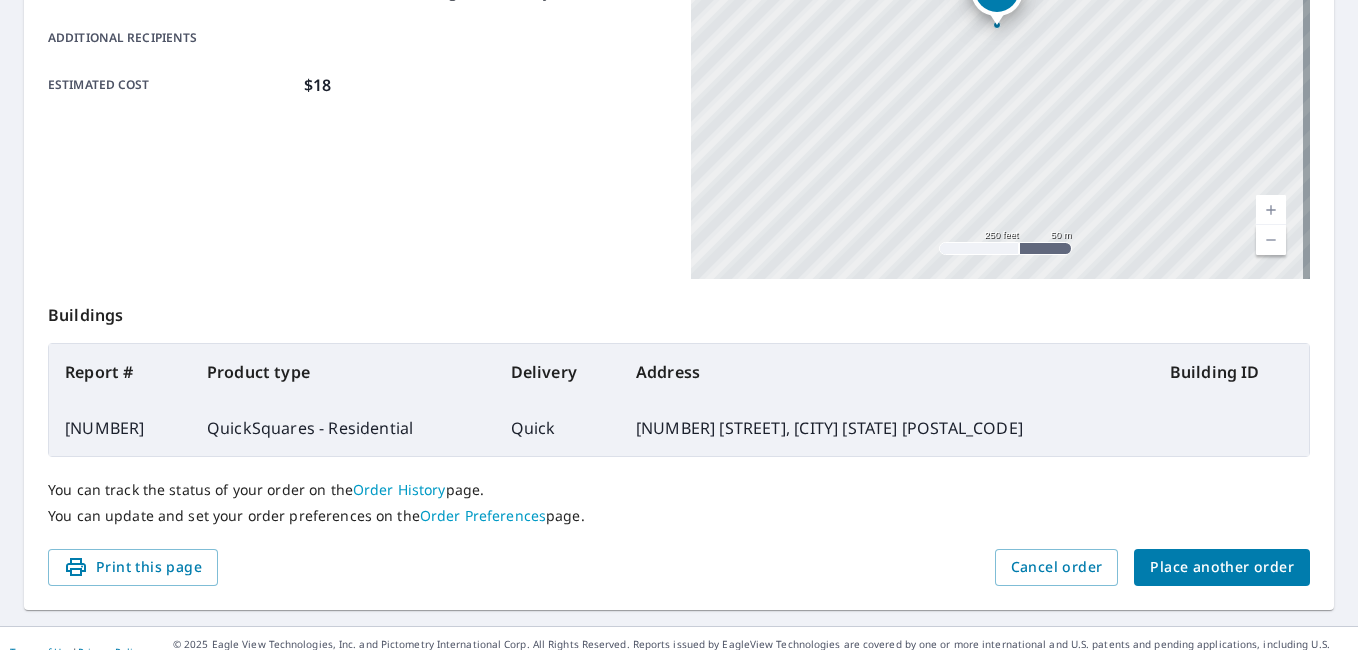 click on "Place another order" at bounding box center (1222, 567) 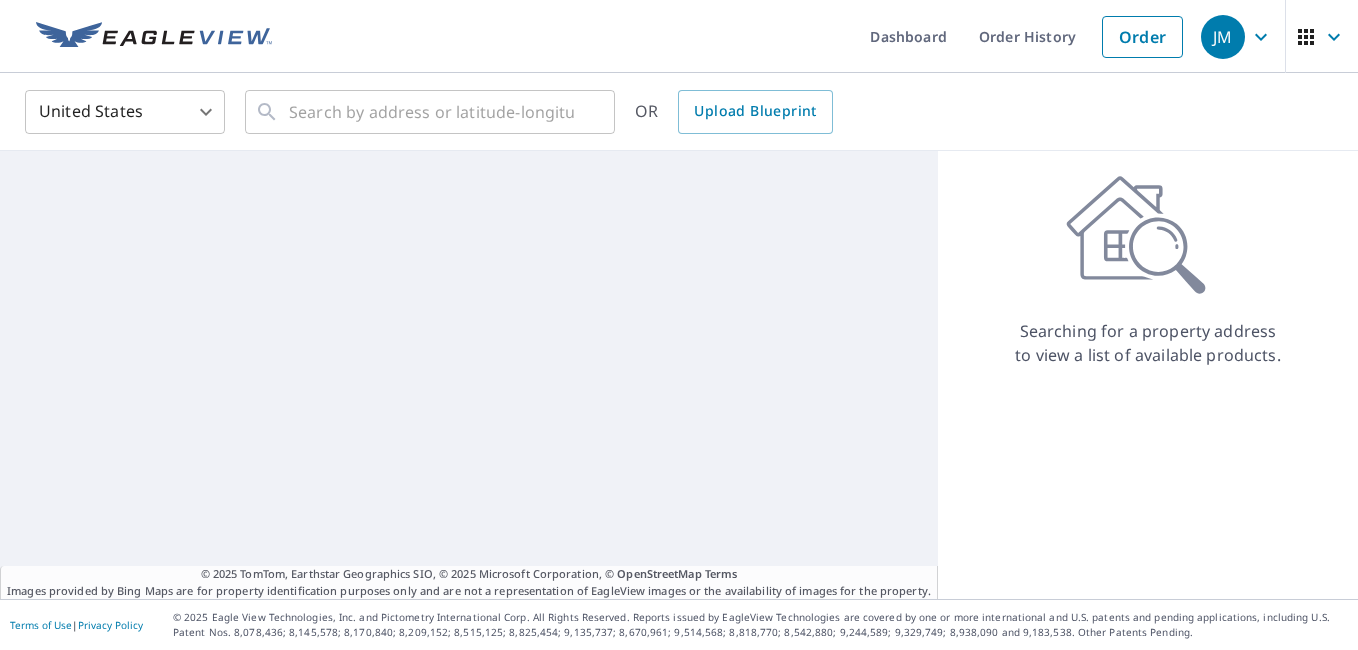 scroll, scrollTop: 0, scrollLeft: 0, axis: both 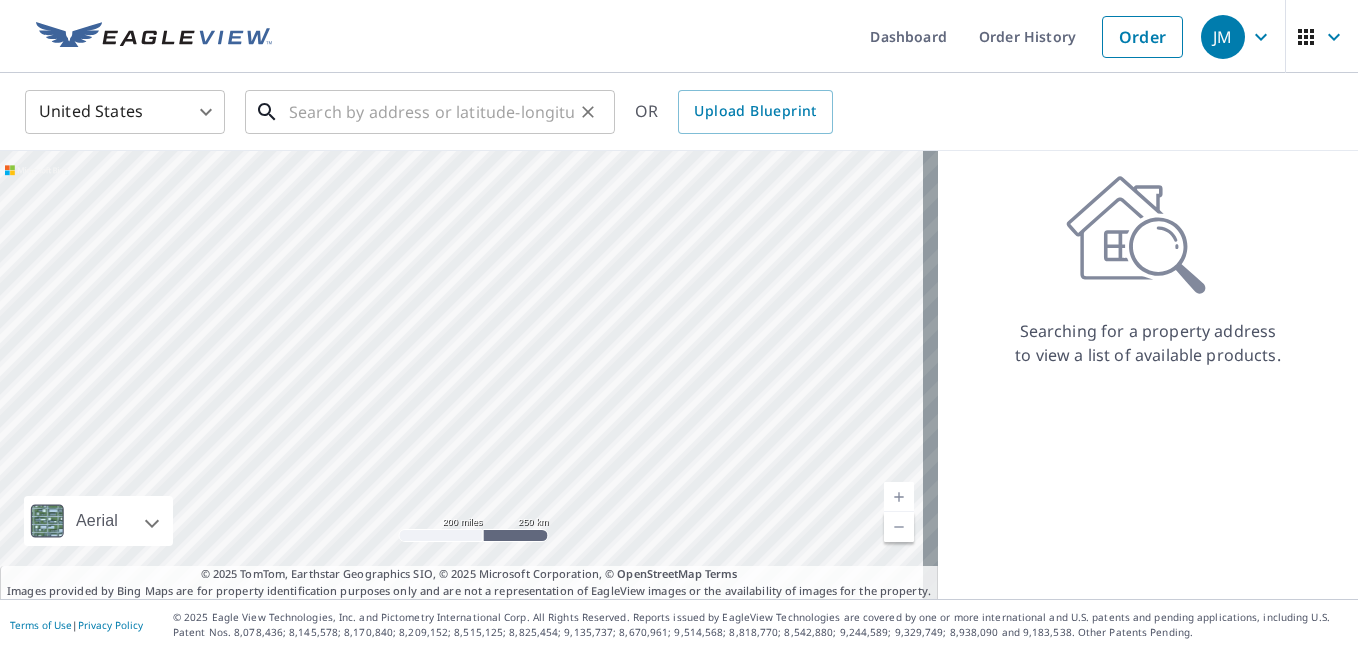 click at bounding box center (431, 112) 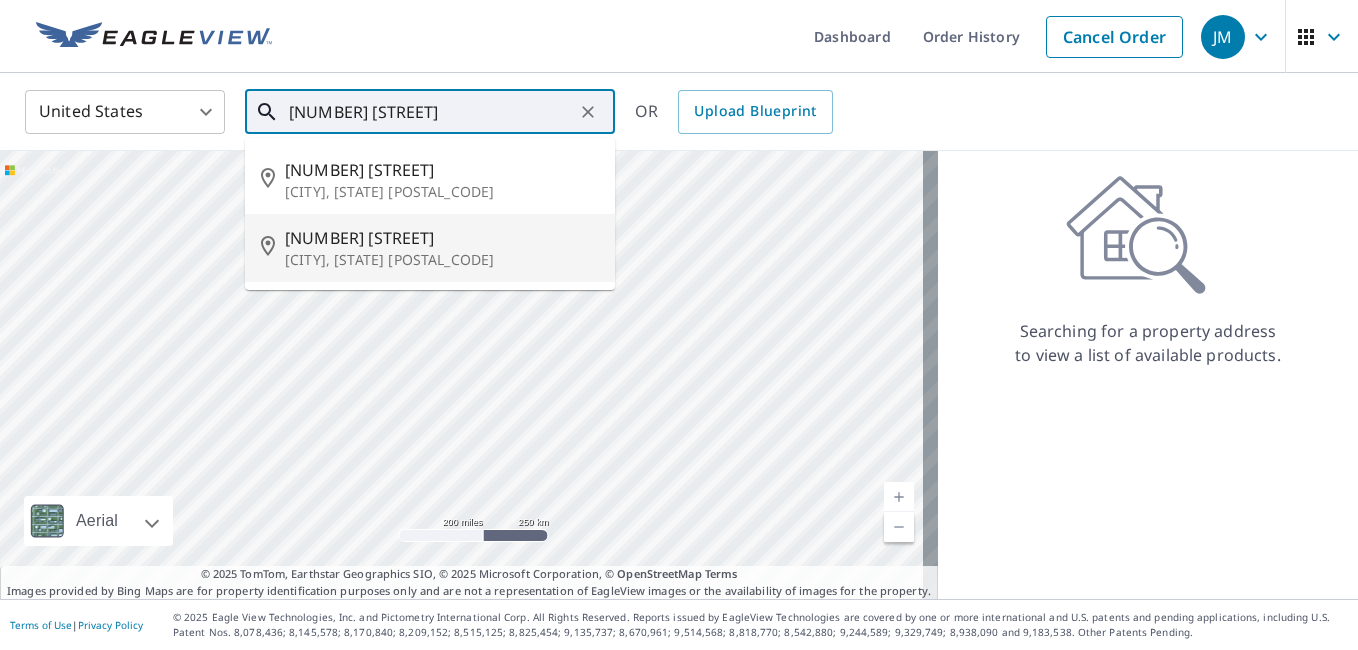 click on "[NUMBER] [STREET]" at bounding box center (442, 238) 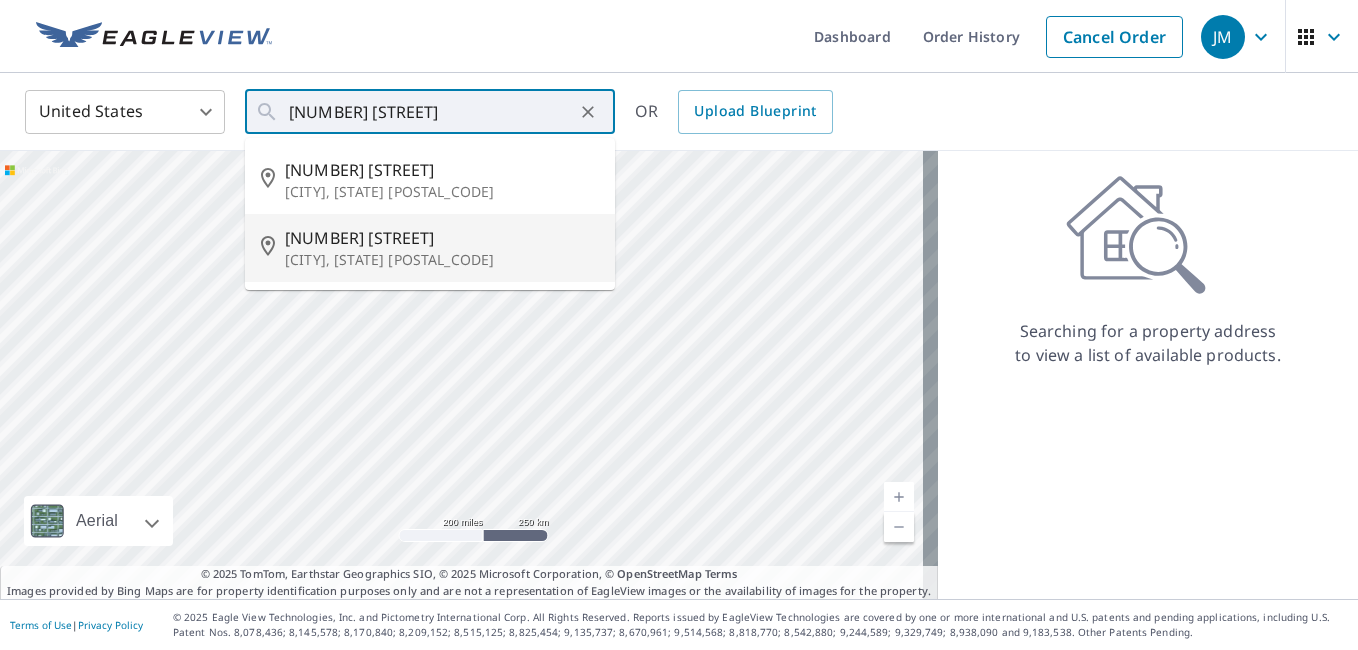 type on "[NUMBER] [STREET] [CITY], [STATE] [POSTAL_CODE]" 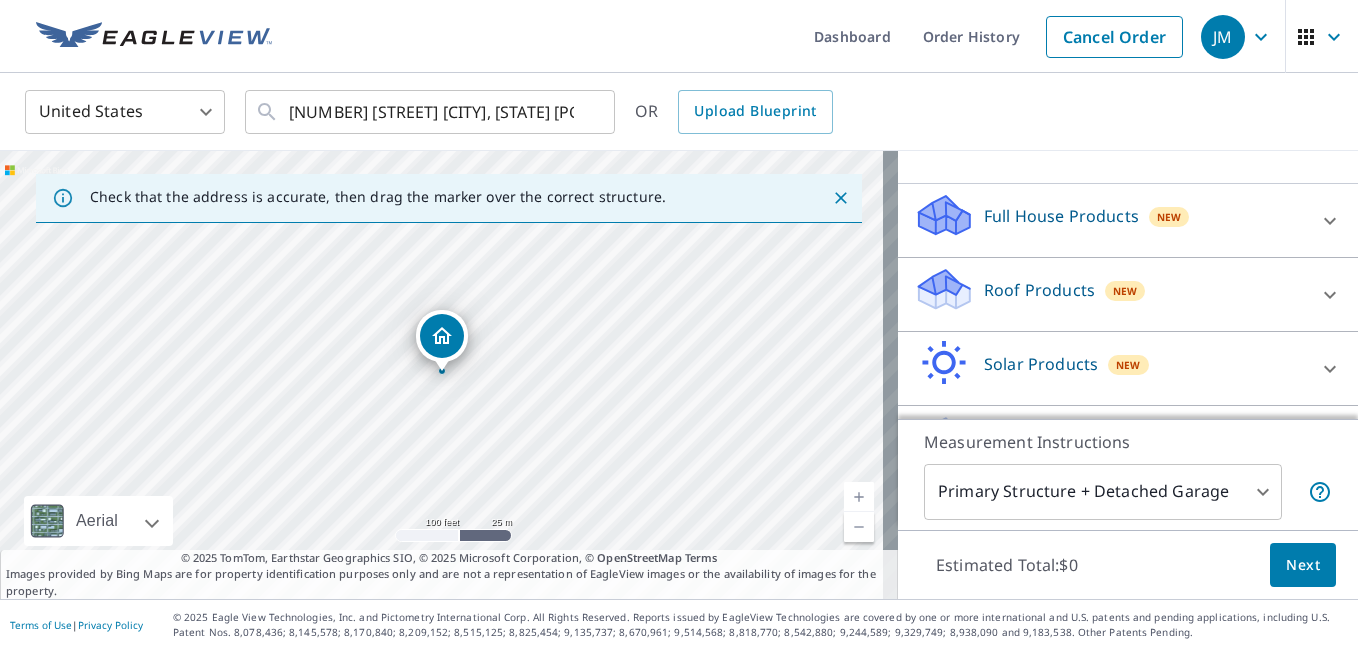 scroll, scrollTop: 200, scrollLeft: 0, axis: vertical 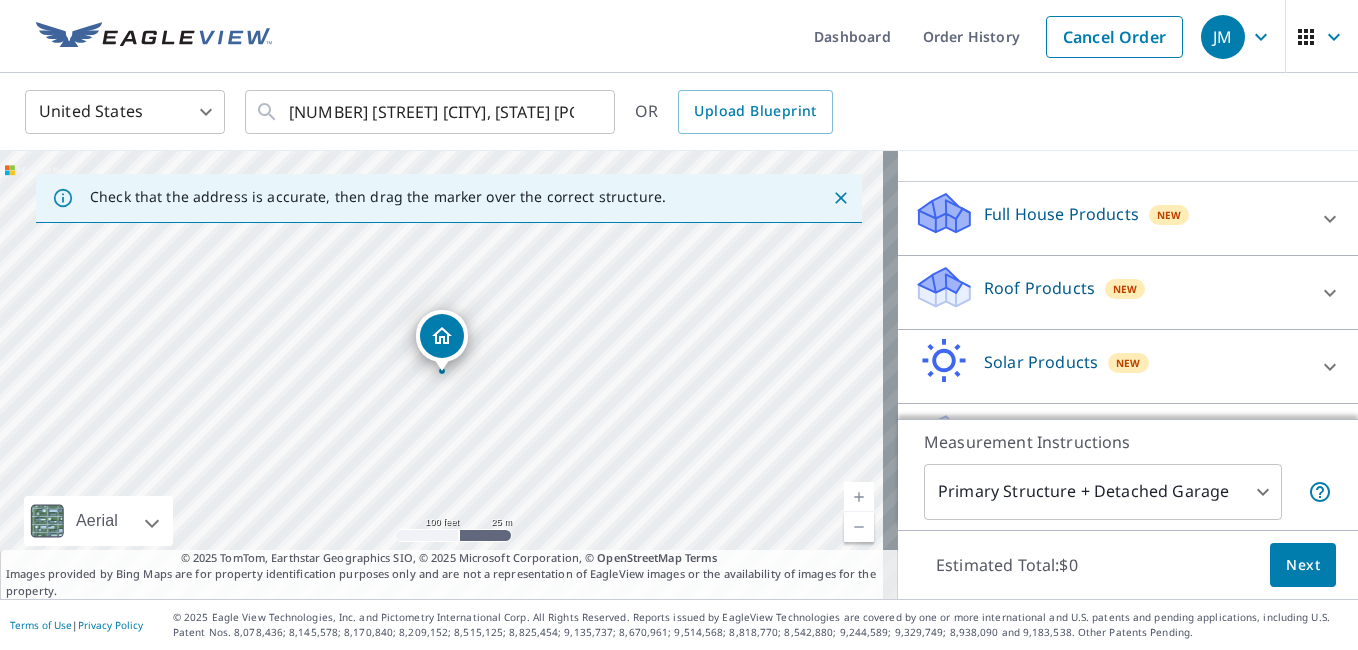 click on "Roof Products New" at bounding box center [1110, 292] 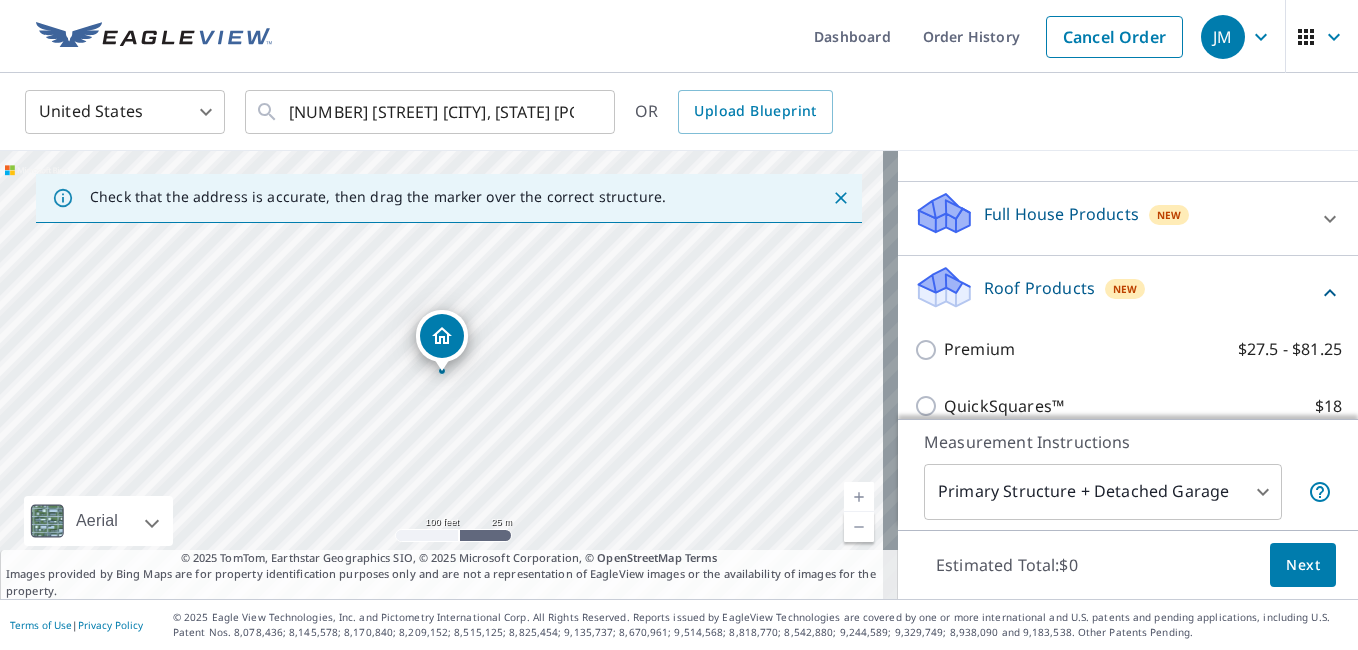 scroll, scrollTop: 300, scrollLeft: 0, axis: vertical 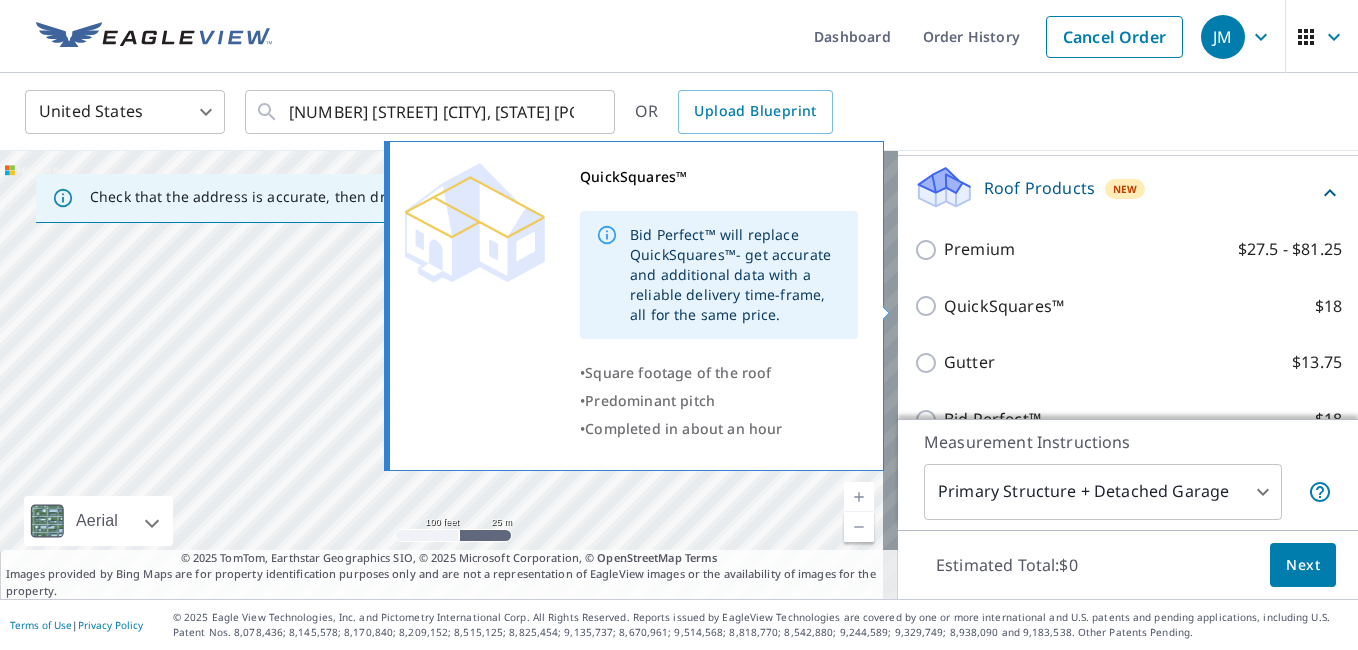 click on "QuickSquares™ $18" at bounding box center [929, 306] 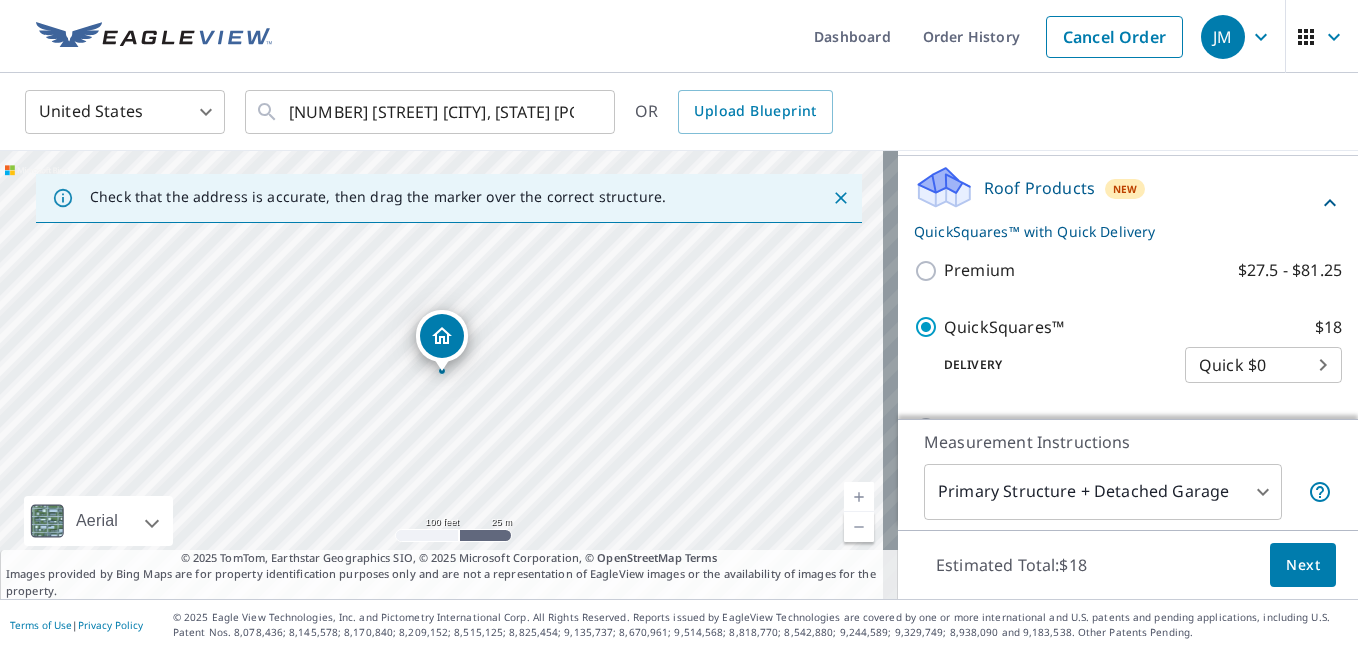 click on "Next" at bounding box center [1303, 565] 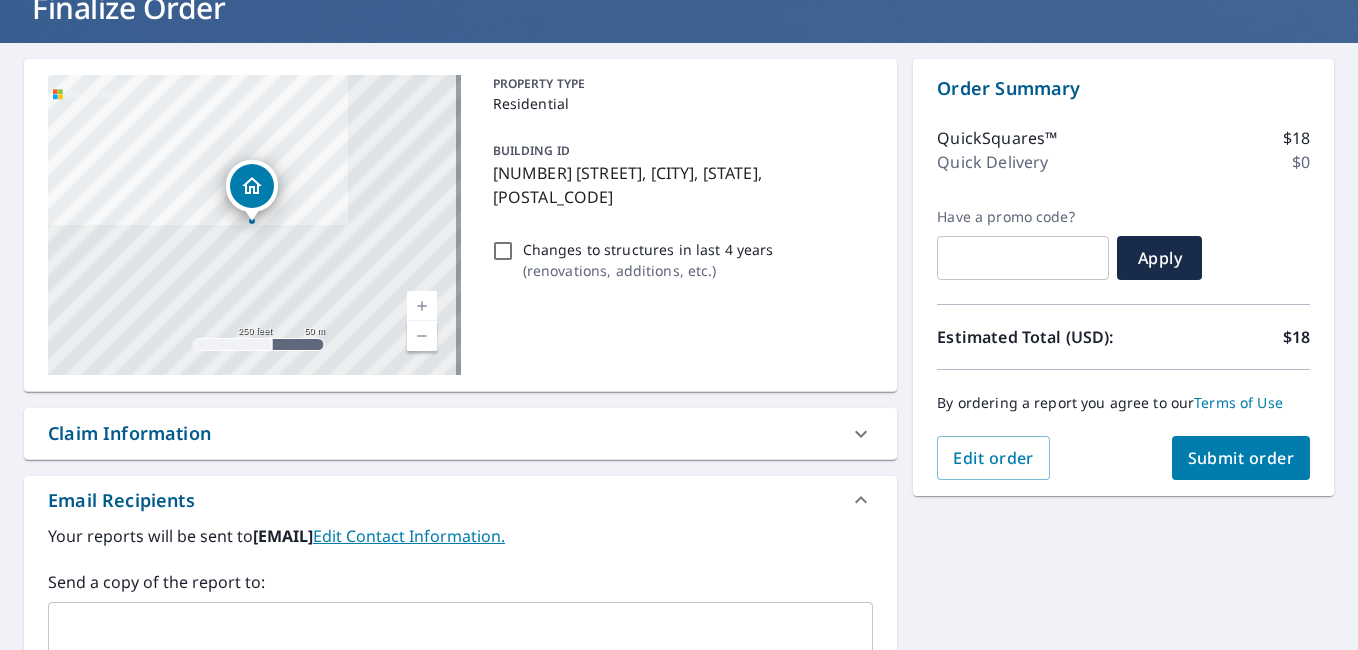 scroll, scrollTop: 200, scrollLeft: 0, axis: vertical 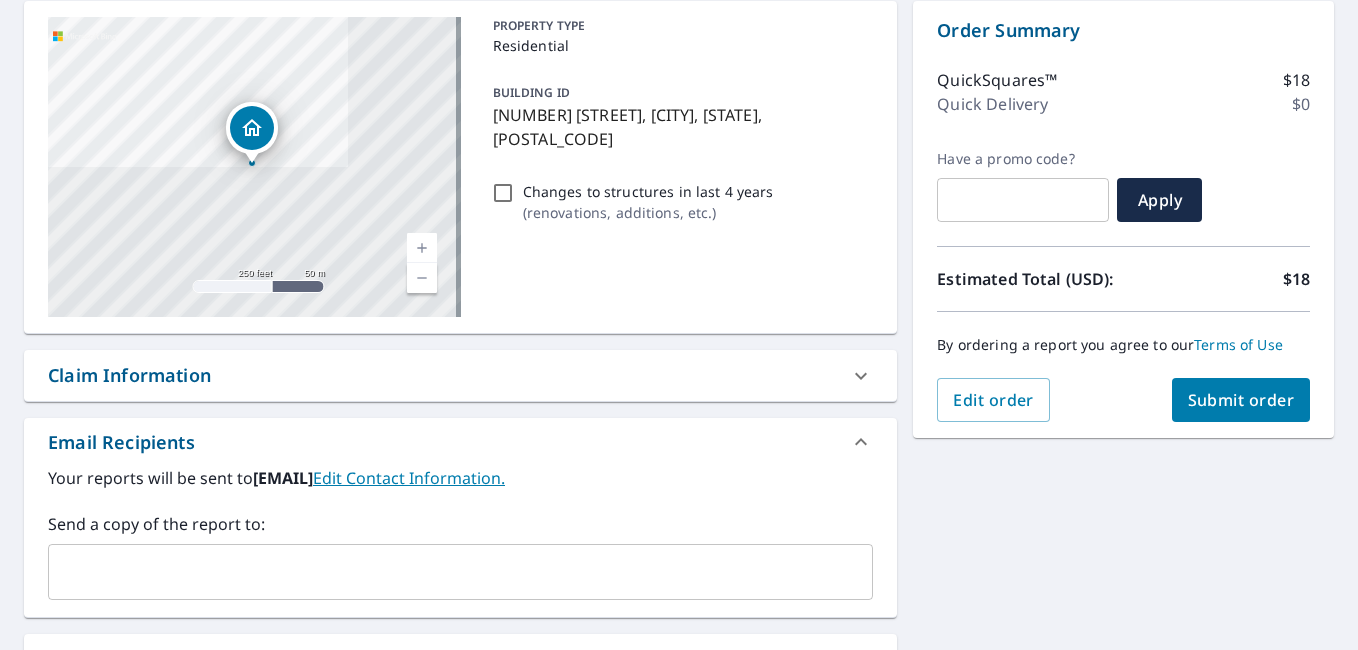 click on "Submit order" at bounding box center [1241, 400] 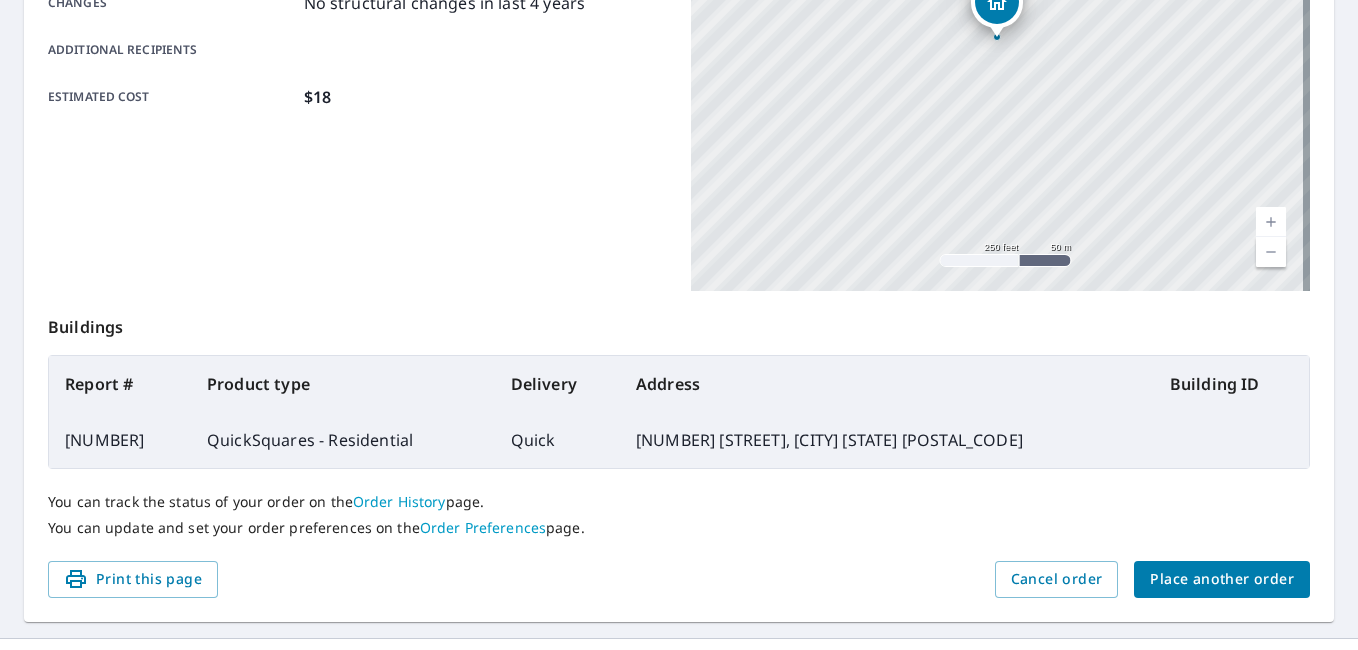scroll, scrollTop: 500, scrollLeft: 0, axis: vertical 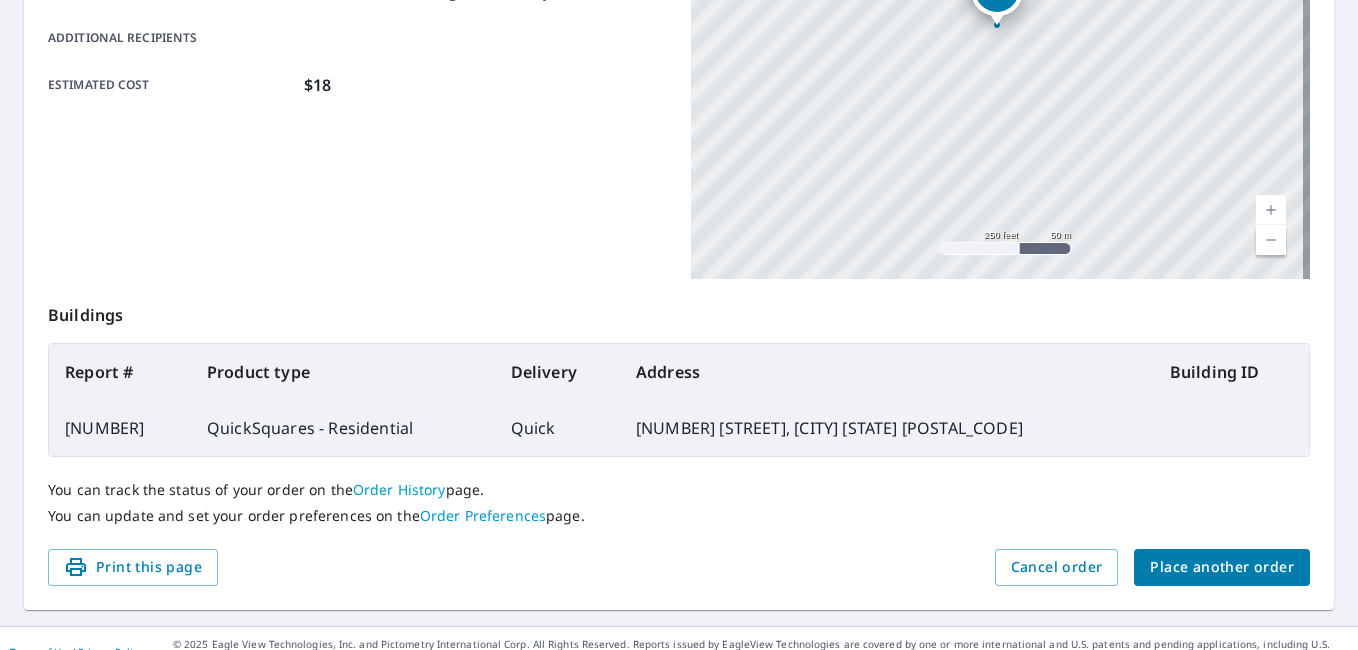 click on "Place another order" at bounding box center [1222, 567] 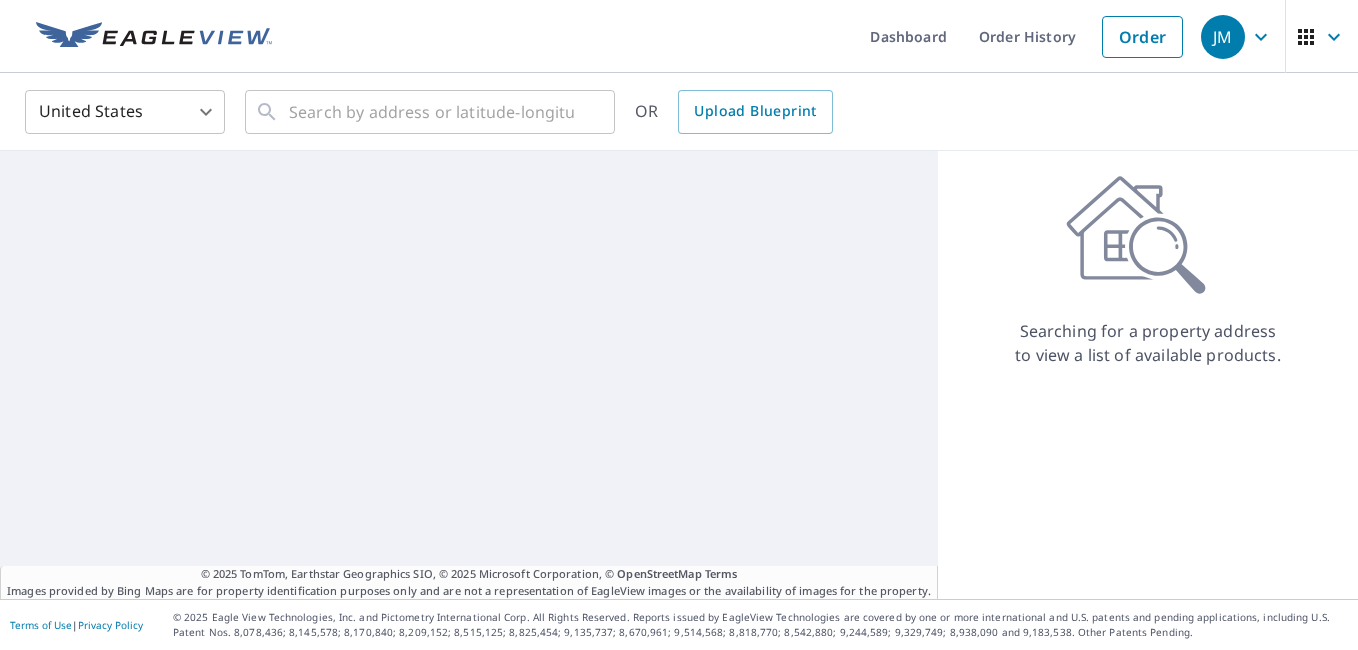 scroll, scrollTop: 0, scrollLeft: 0, axis: both 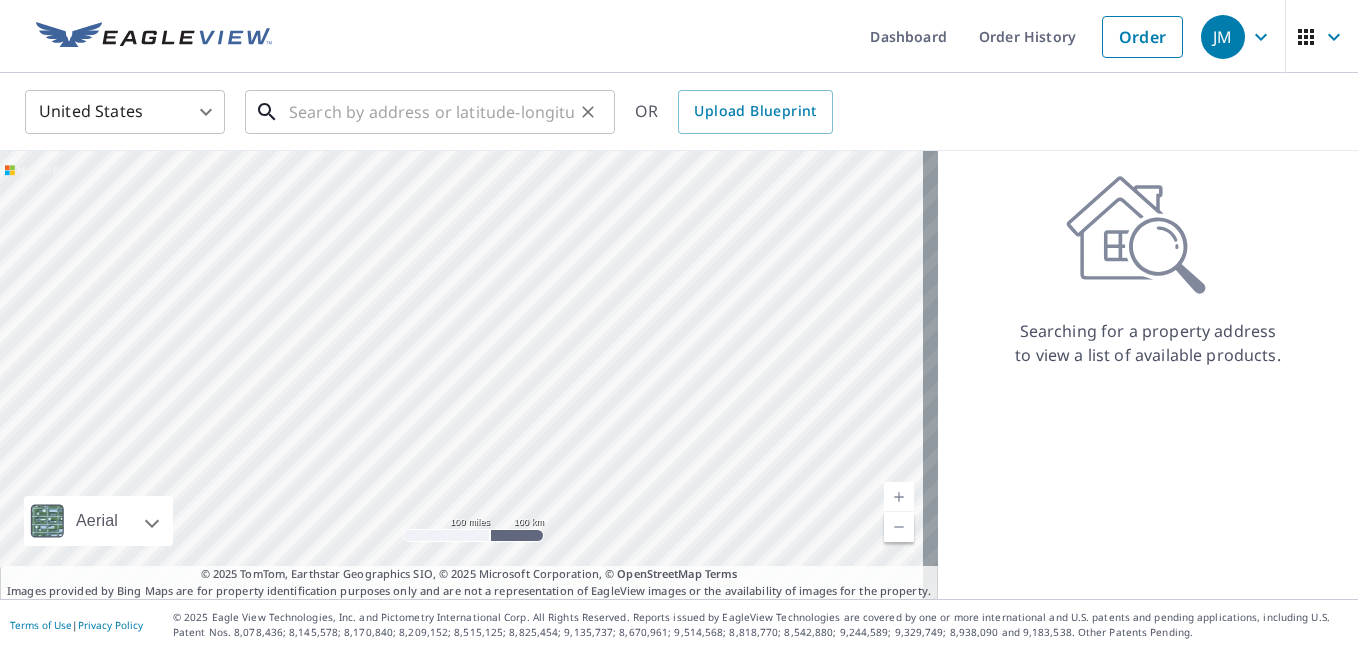click at bounding box center (431, 112) 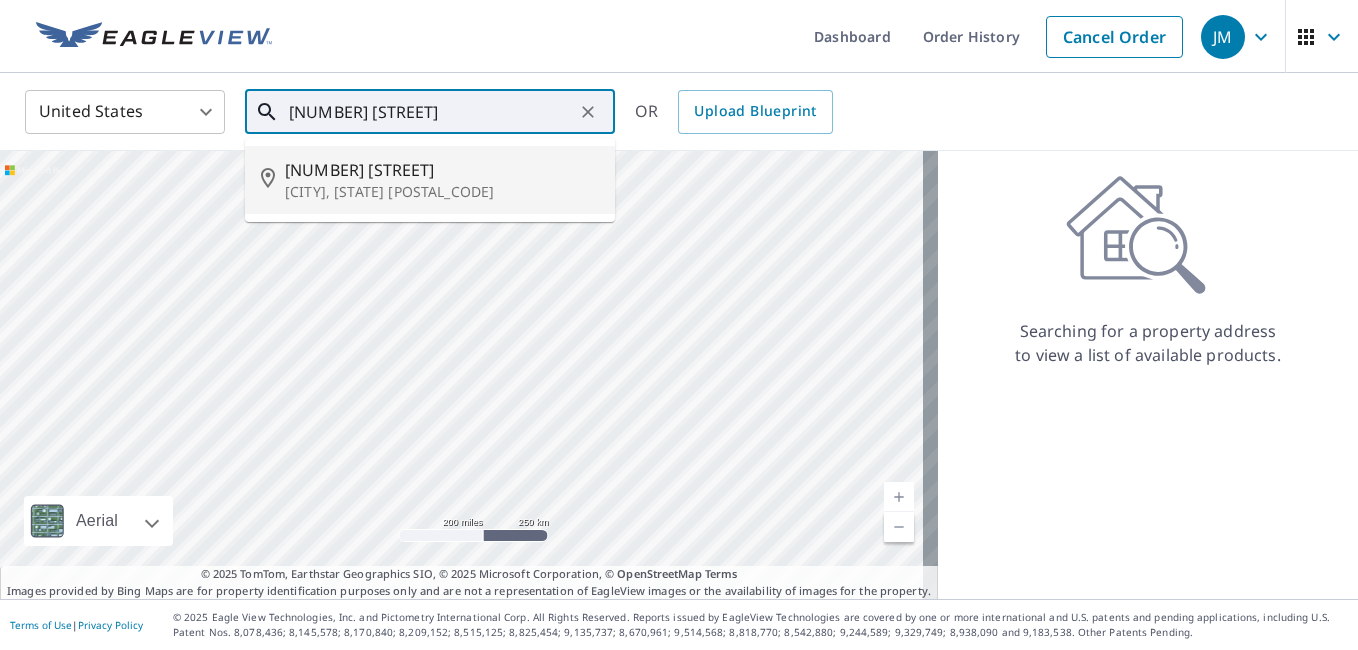 click on "[CITY], [STATE] [POSTAL_CODE]" at bounding box center [442, 192] 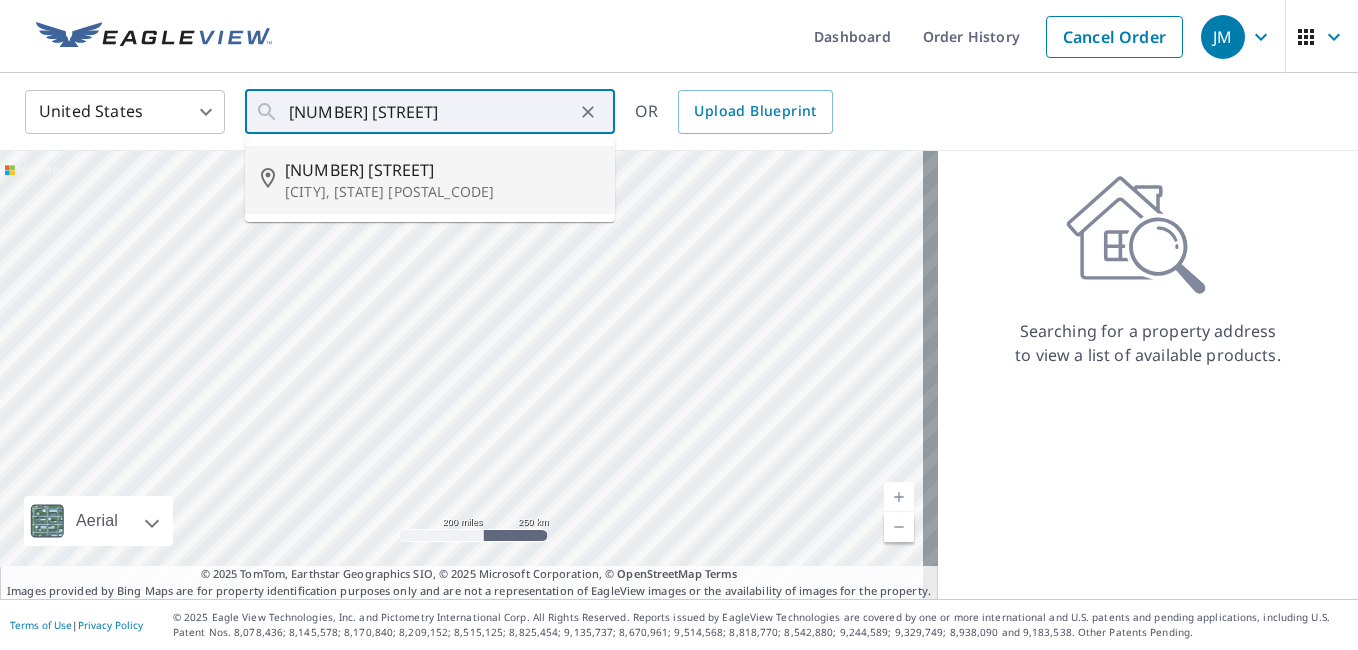 type on "[NUMBER] [STREET] [CITY], [STATE] [POSTAL_CODE]" 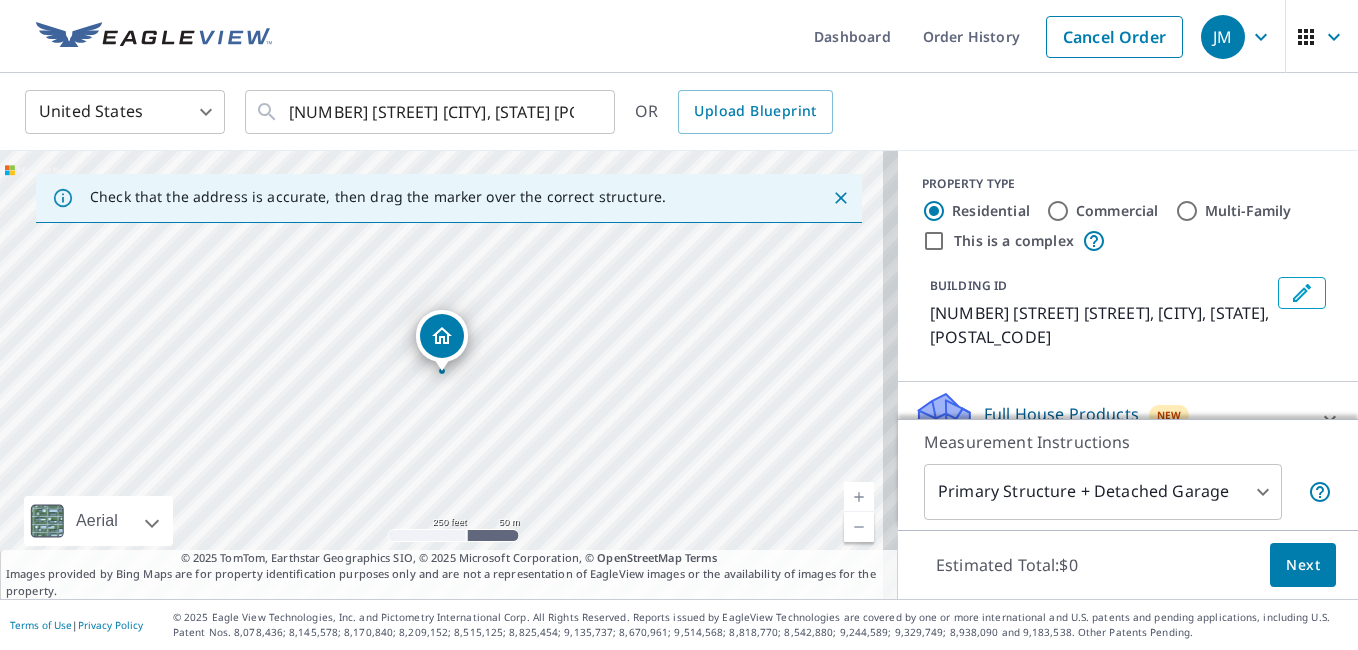 click 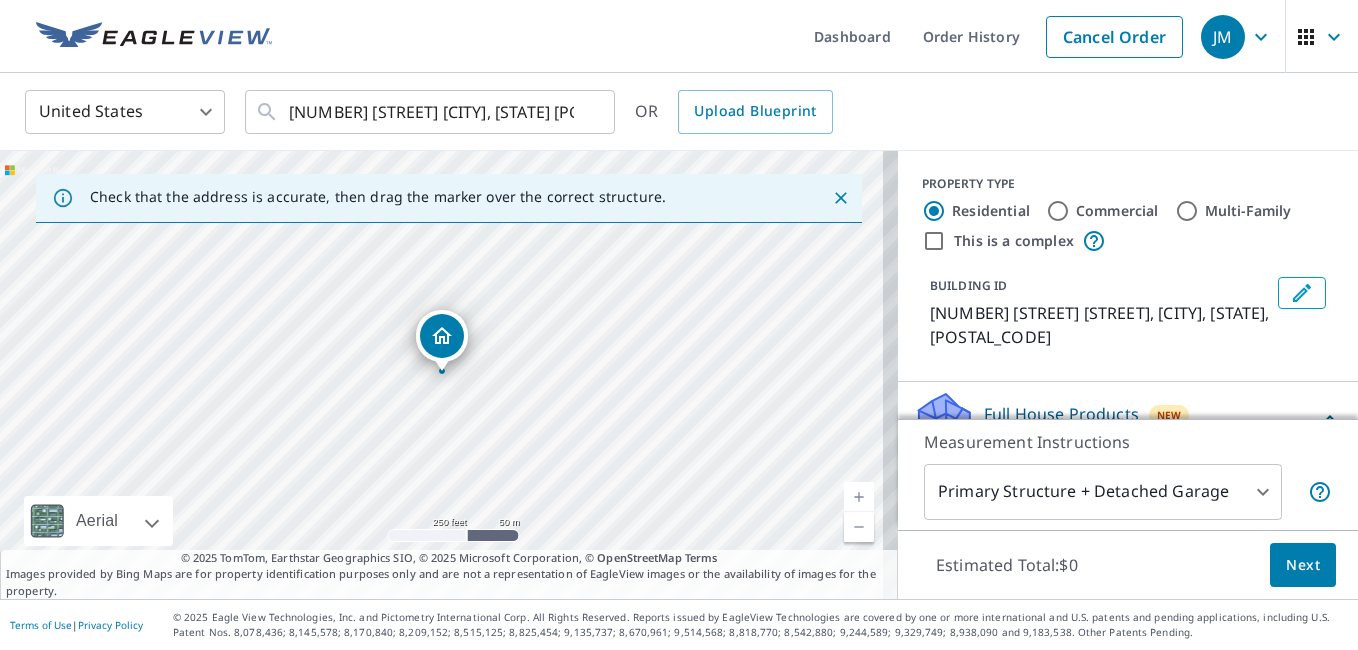 click 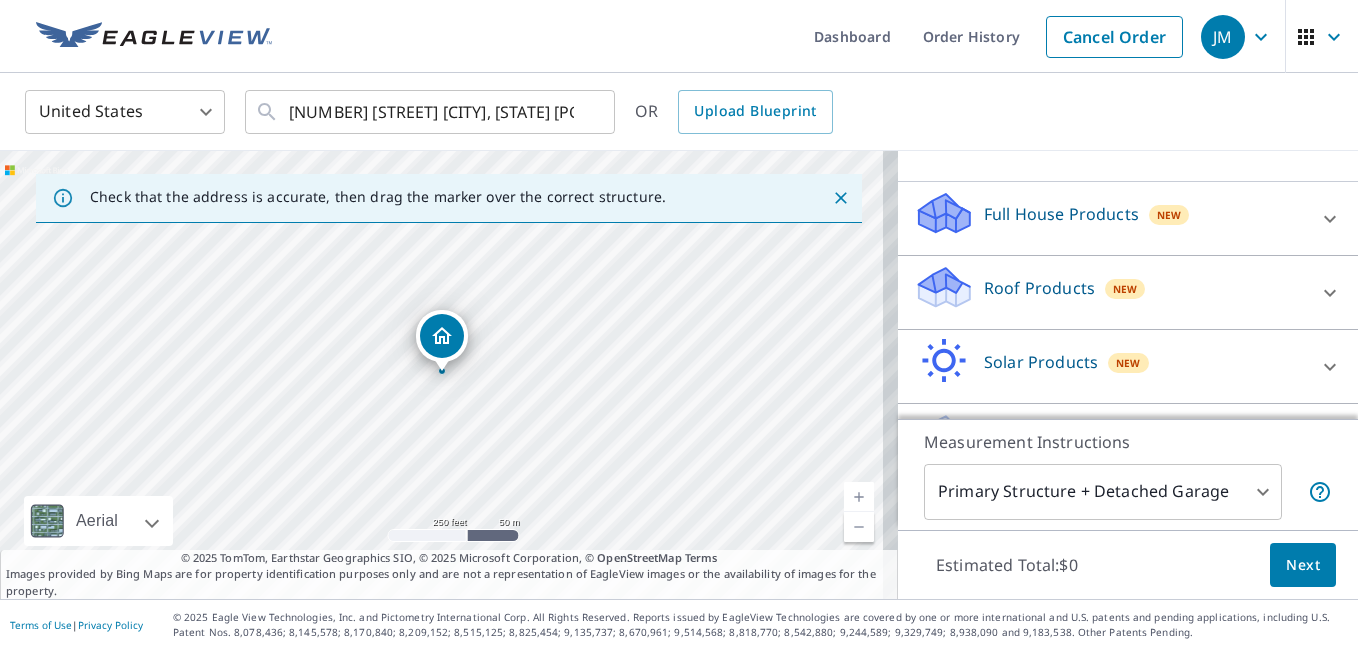 scroll, scrollTop: 100, scrollLeft: 0, axis: vertical 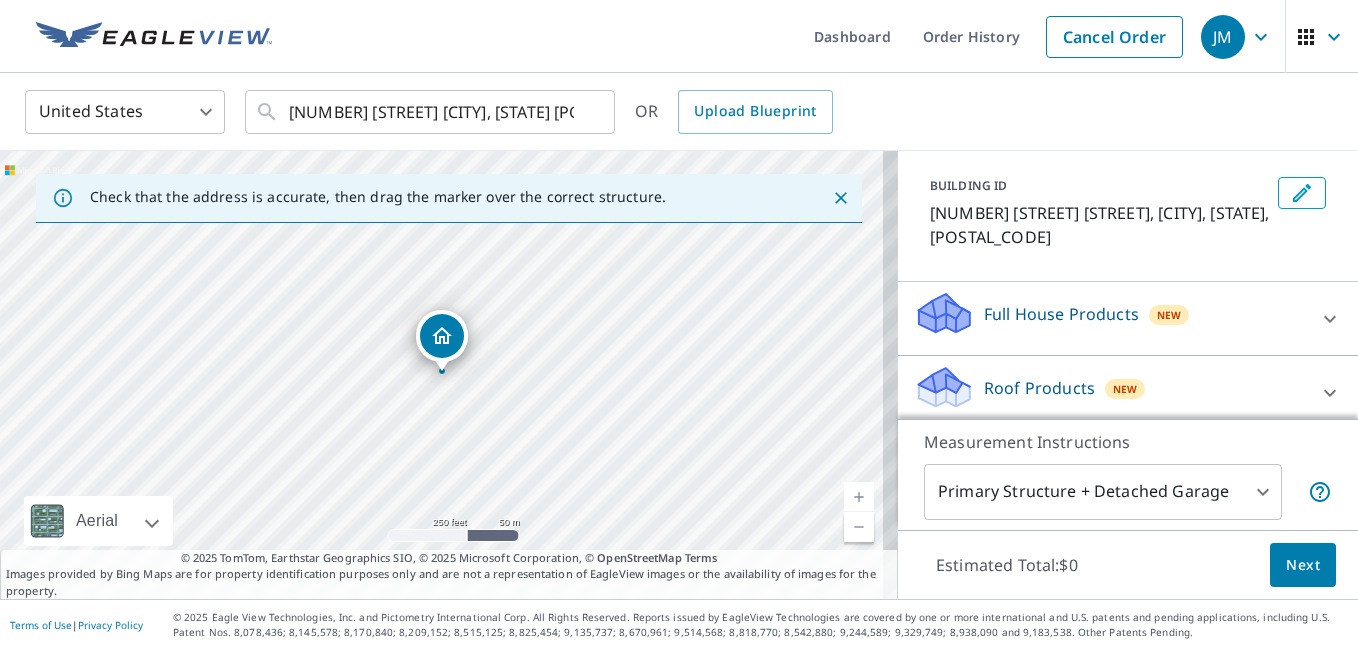 click on "[BRAND] [PRODUCT] [BRAND] [PRICE]" at bounding box center [1128, 319] 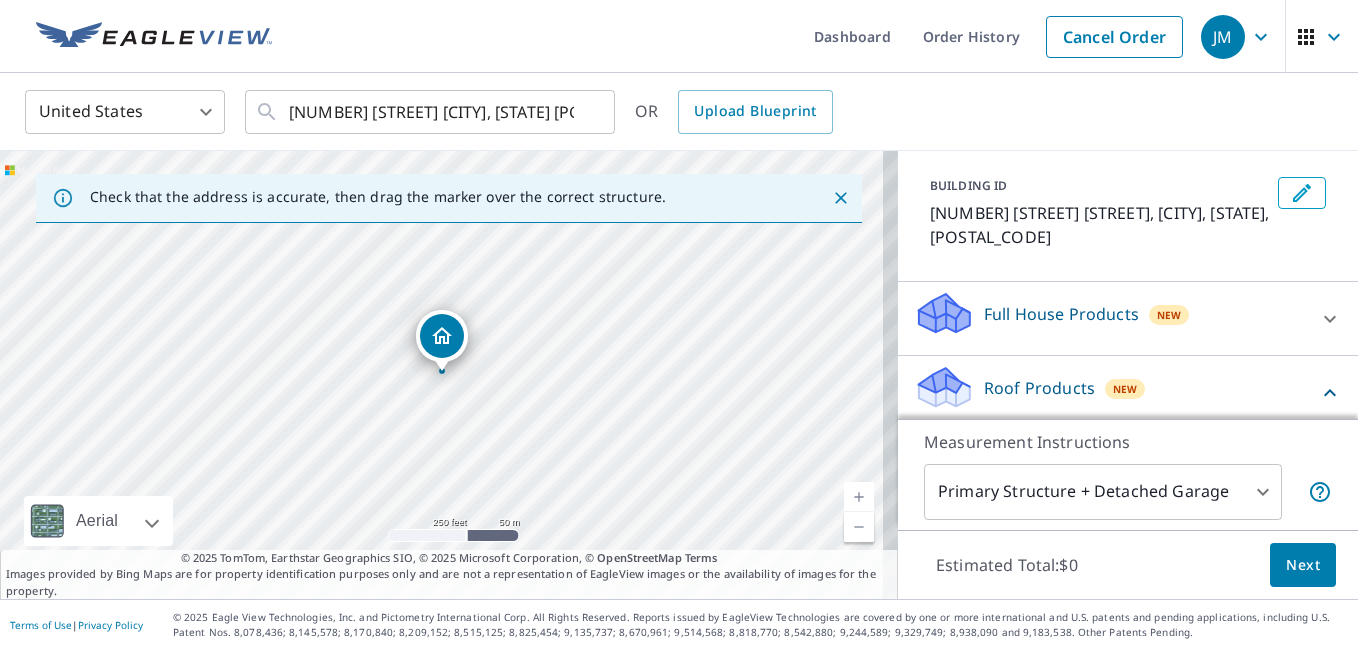 click on "Roof Products" at bounding box center (1039, 388) 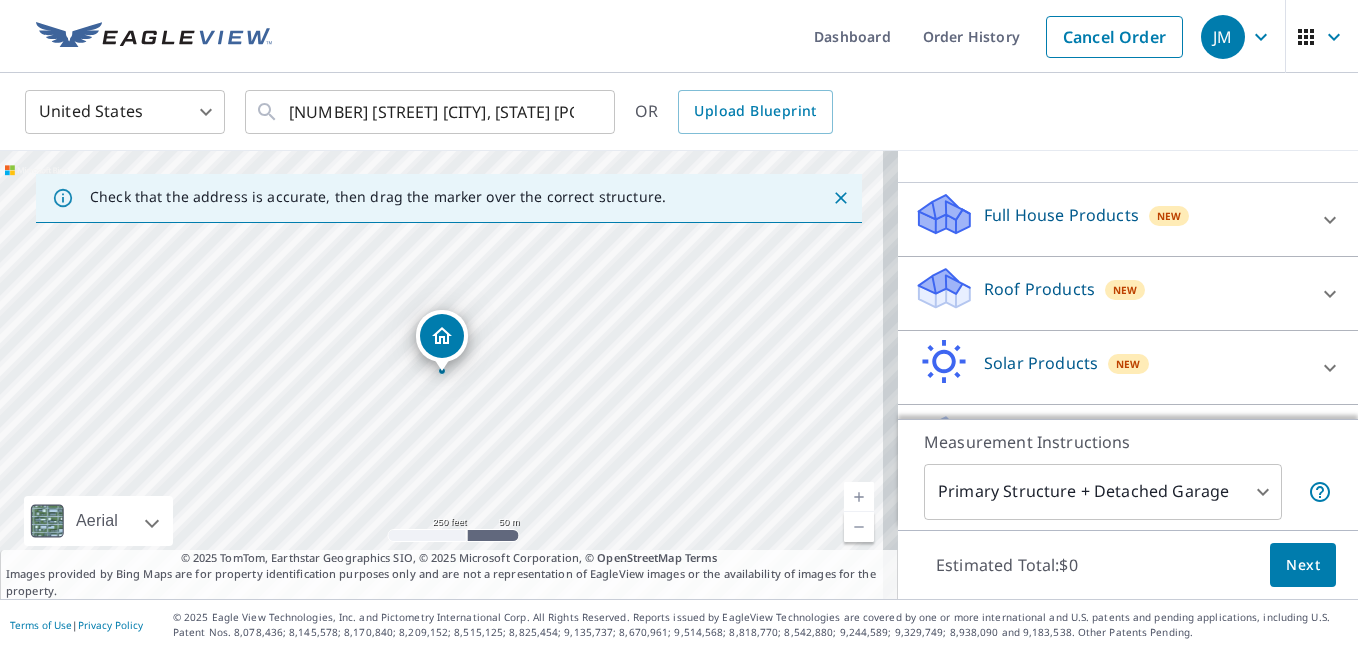scroll, scrollTop: 200, scrollLeft: 0, axis: vertical 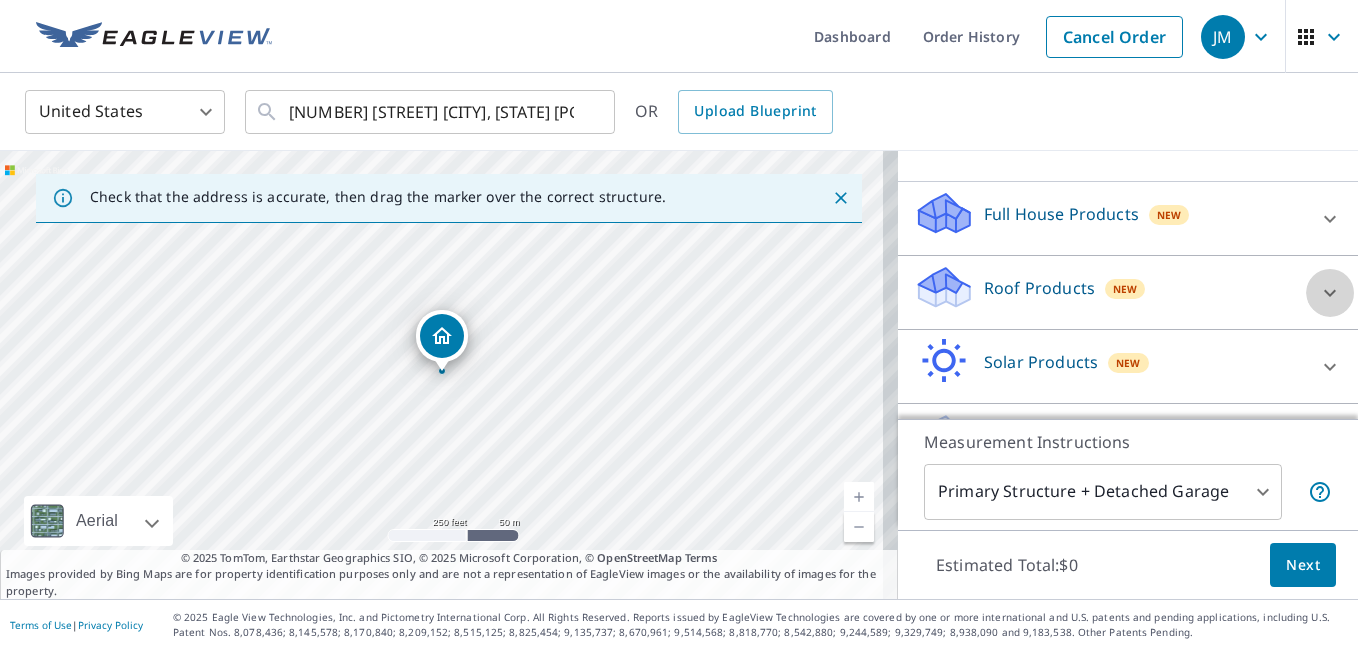 click 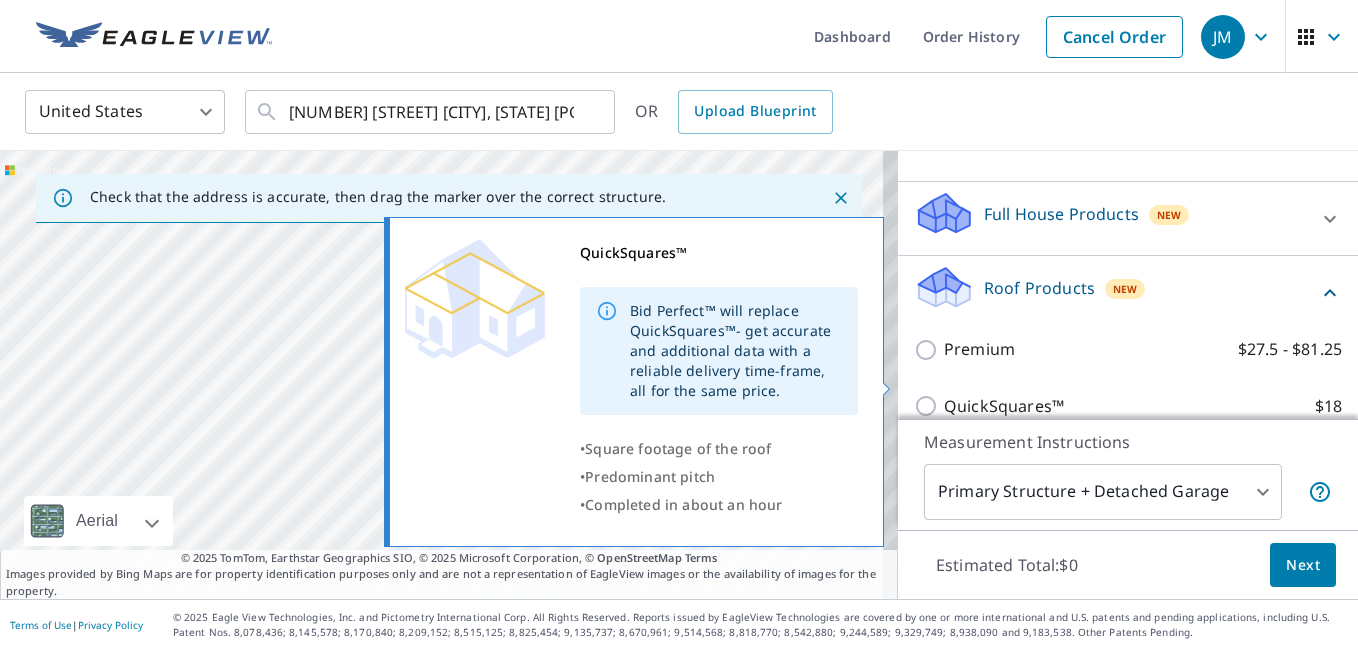 click on "QuickSquares™ $18" at bounding box center (929, 406) 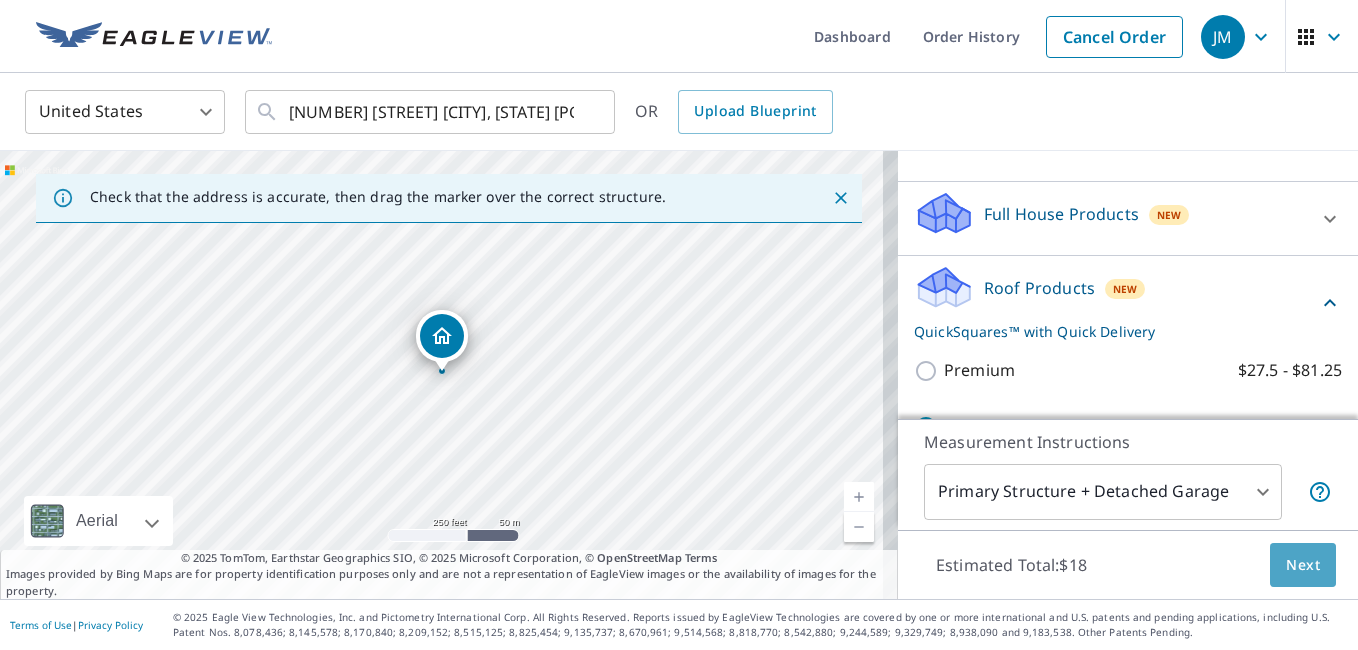 click on "Next" at bounding box center [1303, 565] 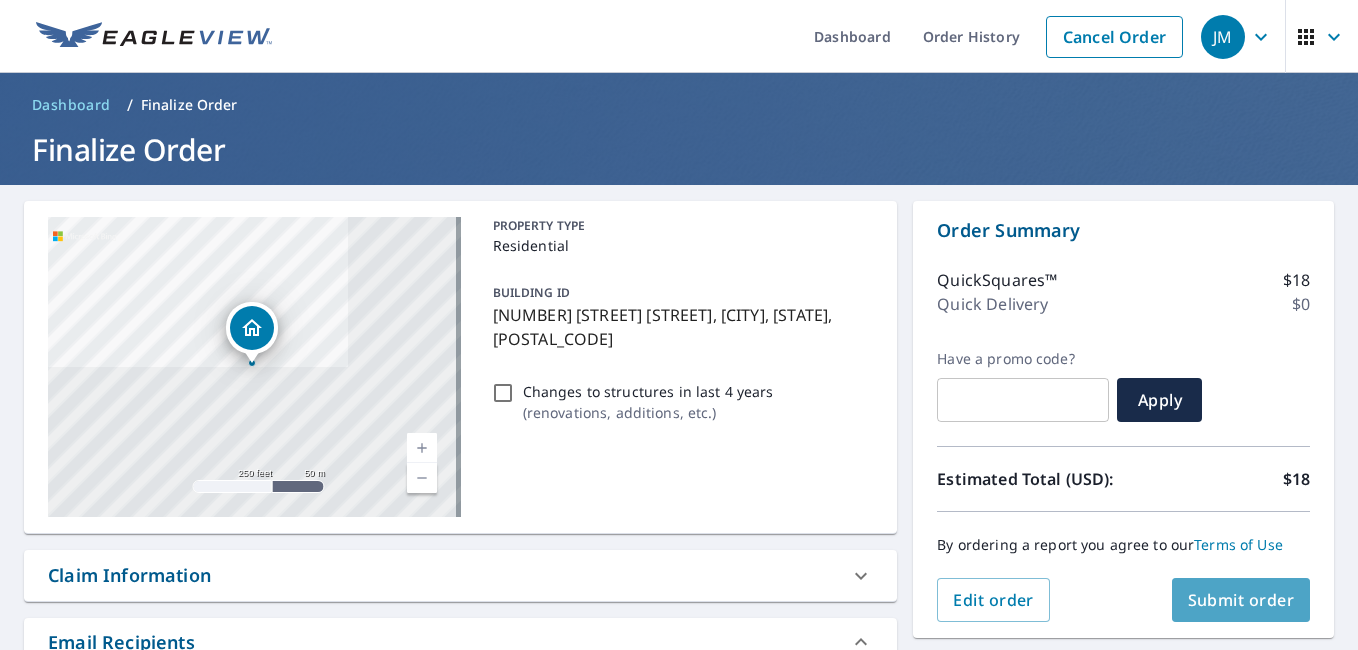 click on "Submit order" at bounding box center (1241, 600) 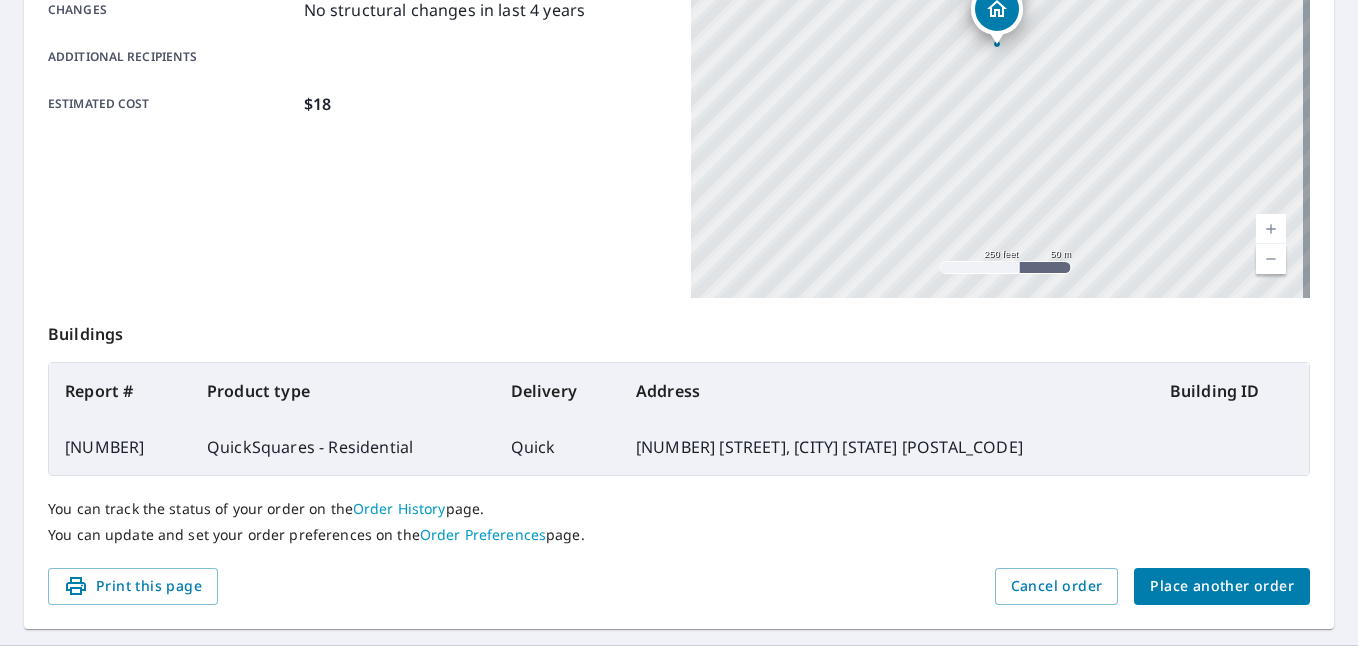 scroll, scrollTop: 500, scrollLeft: 0, axis: vertical 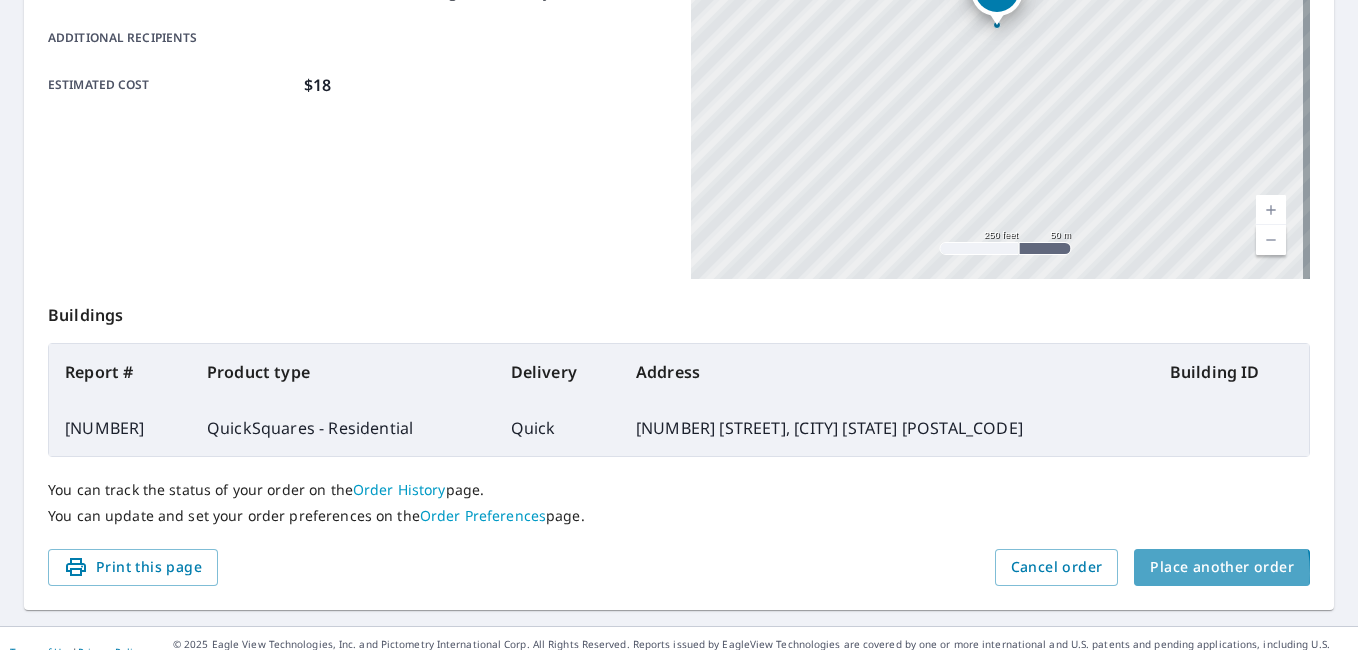 click on "Place another order" at bounding box center [1222, 567] 